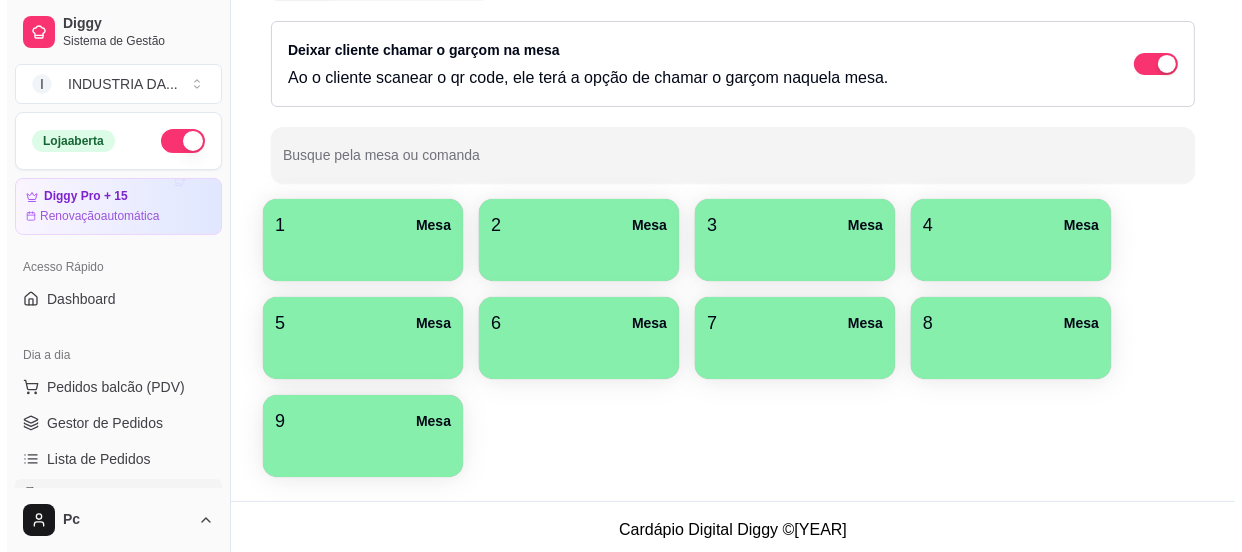 scroll, scrollTop: 164, scrollLeft: 0, axis: vertical 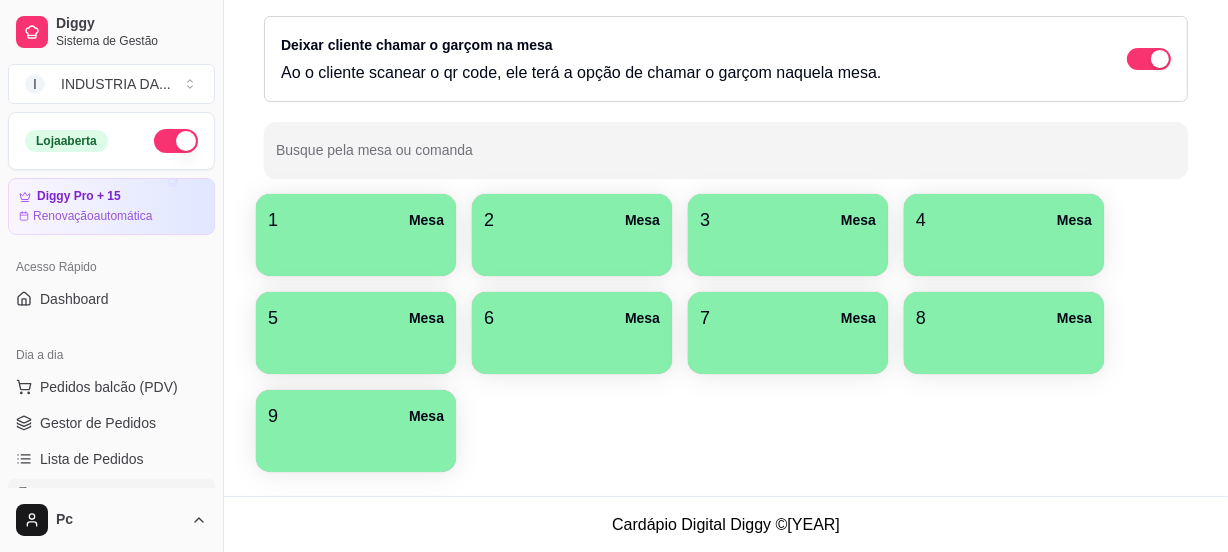 click on "4 Mesa" at bounding box center [1004, 235] 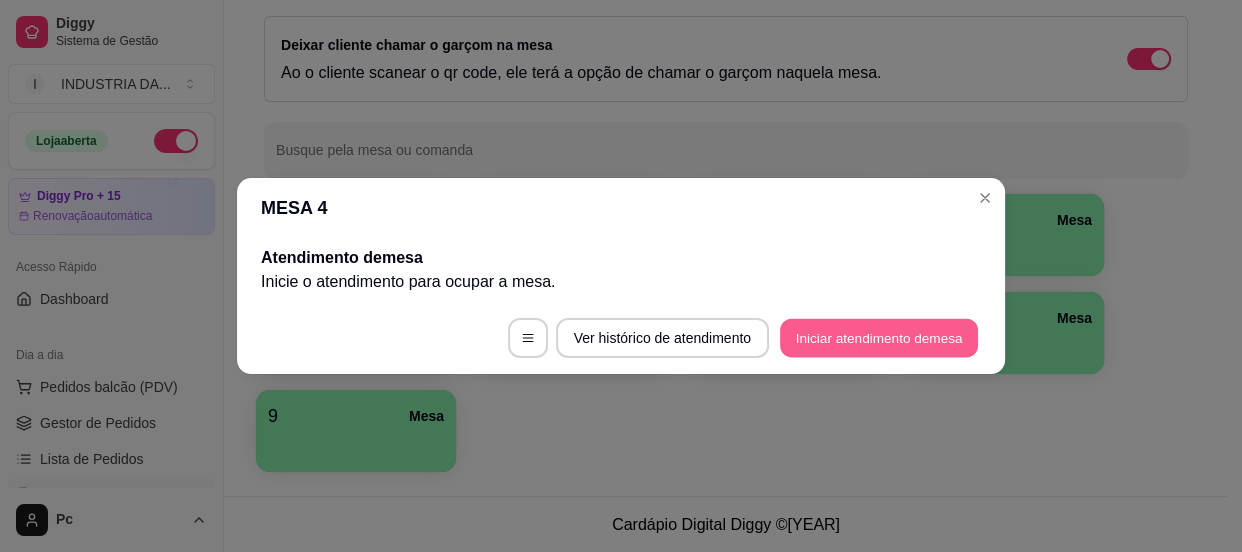 click on "Iniciar atendimento de  mesa" at bounding box center (879, 338) 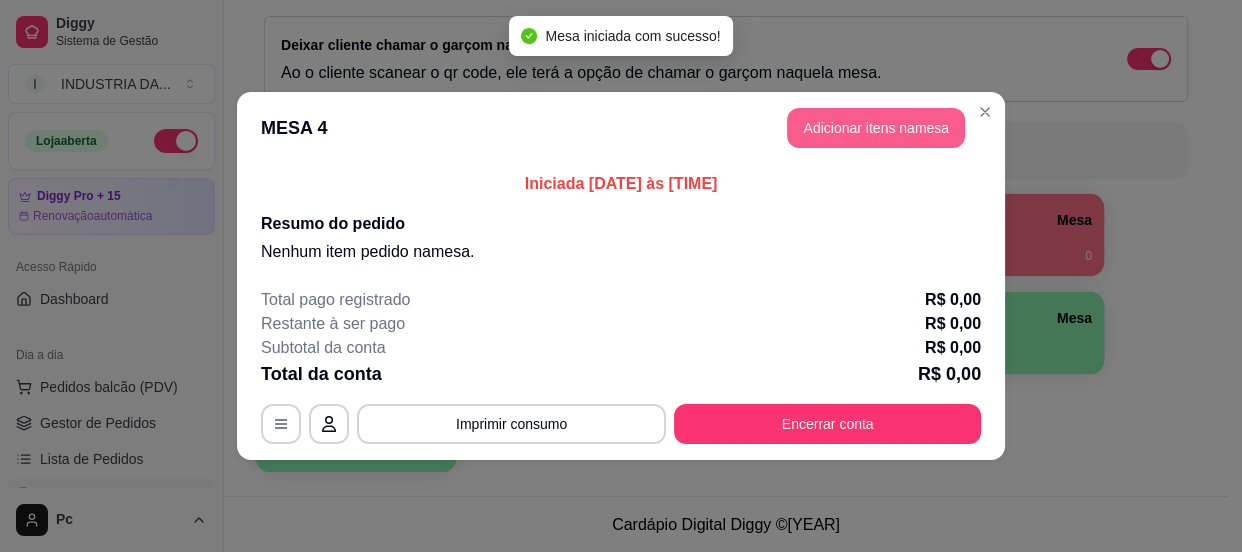 click on "Adicionar itens na  mesa" at bounding box center (876, 128) 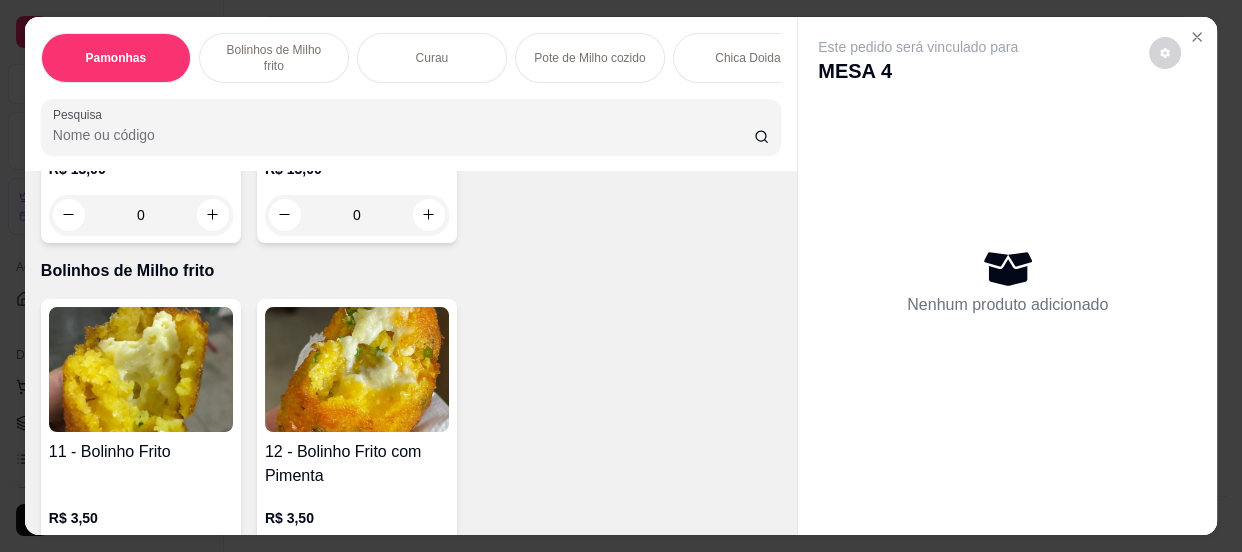 scroll, scrollTop: 1000, scrollLeft: 0, axis: vertical 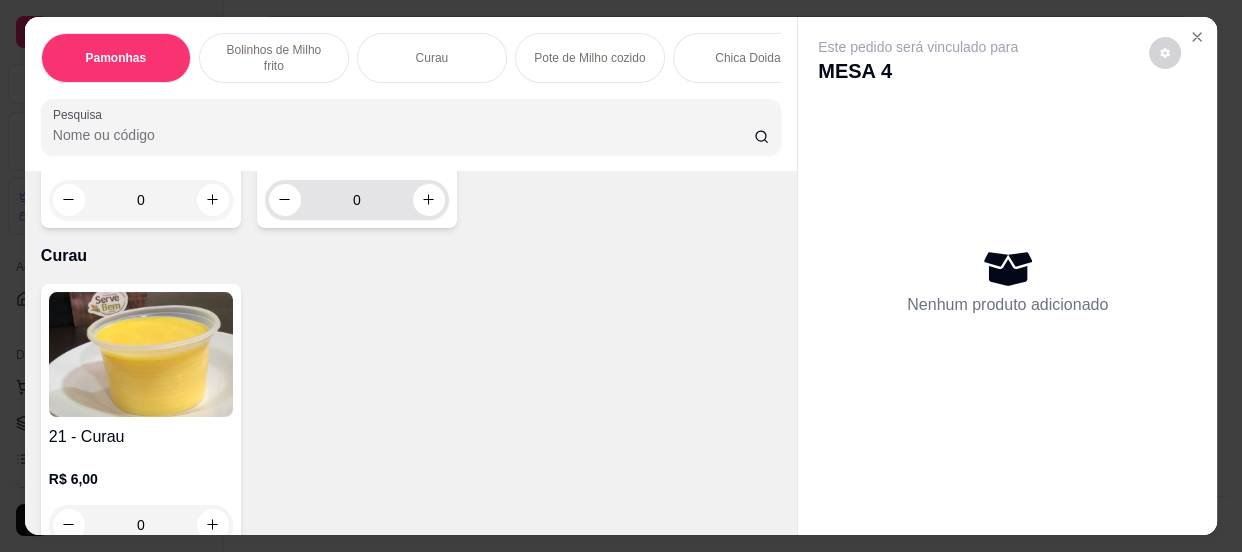 click on "0" at bounding box center [357, 200] 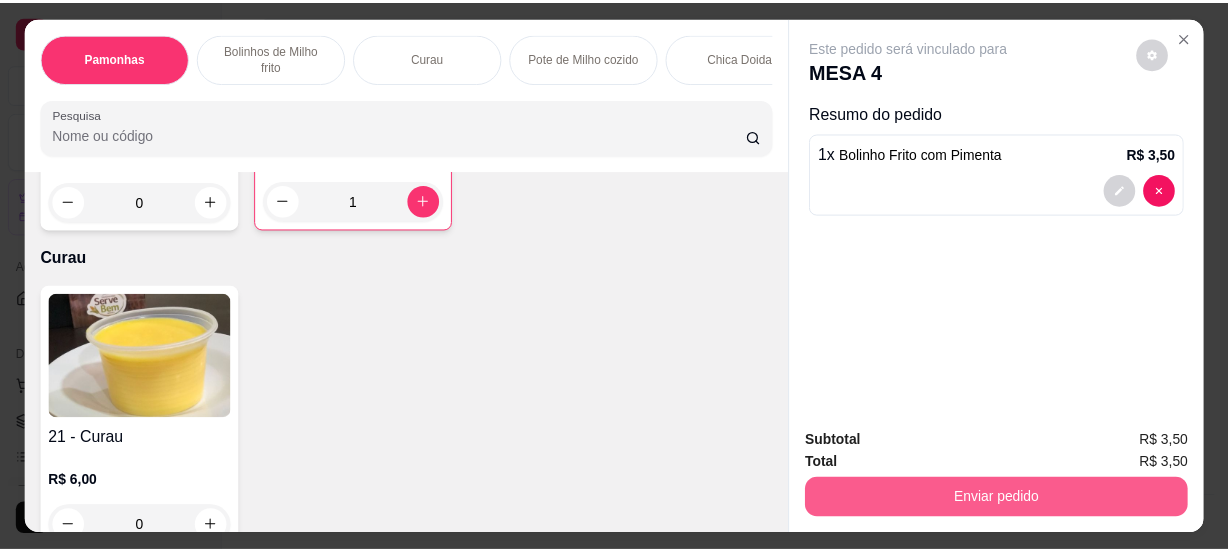 scroll, scrollTop: 1001, scrollLeft: 0, axis: vertical 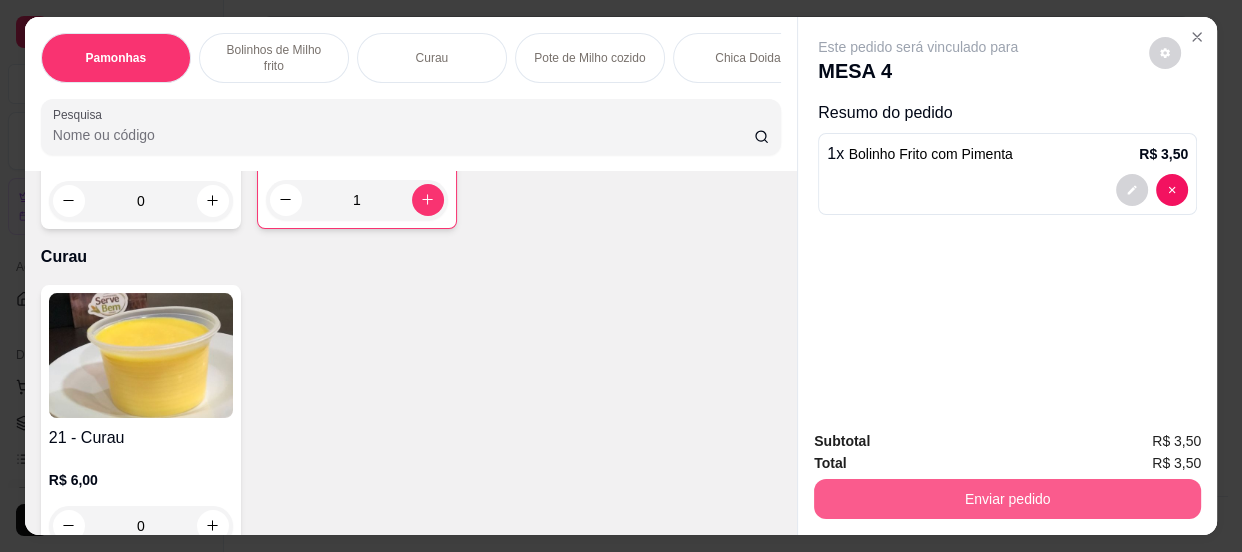 type on "1" 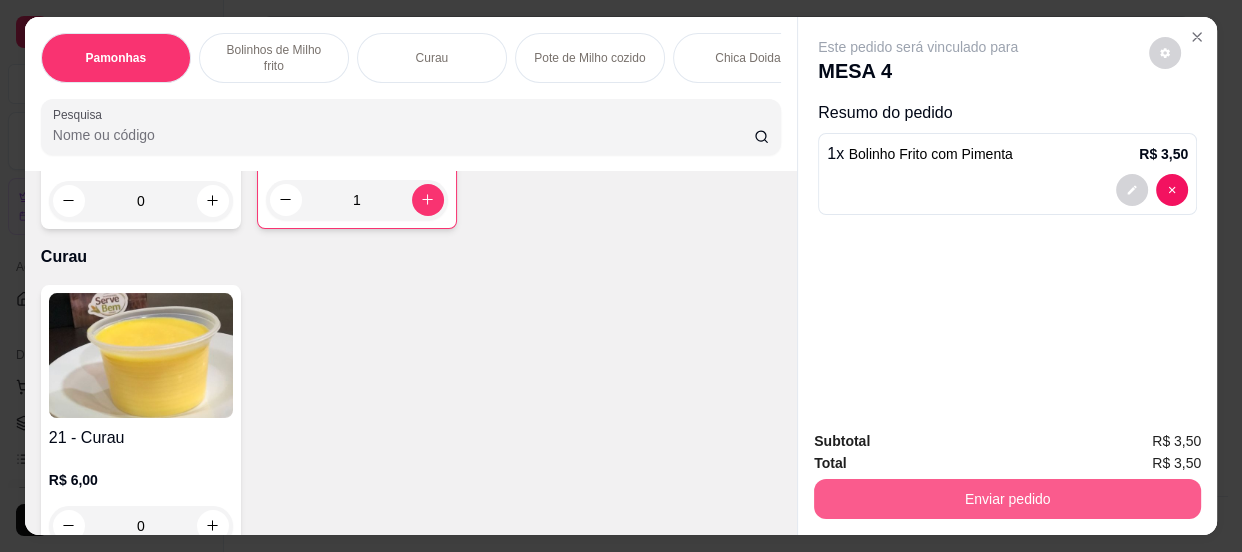 click on "Enviar pedido" at bounding box center [1007, 499] 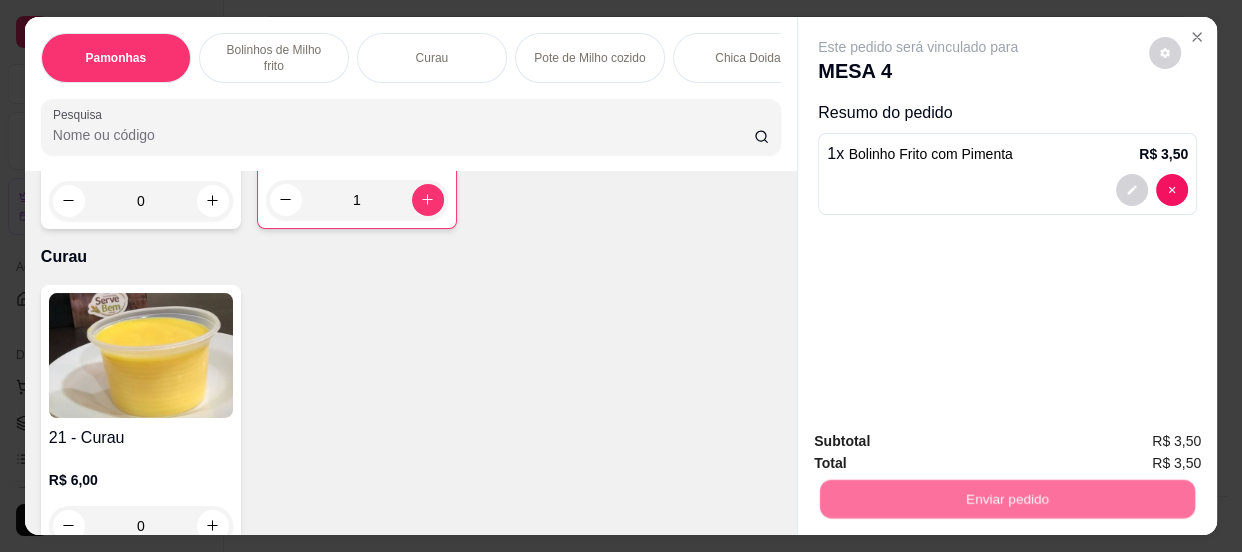 click on "Não registrar e enviar pedido" at bounding box center [942, 444] 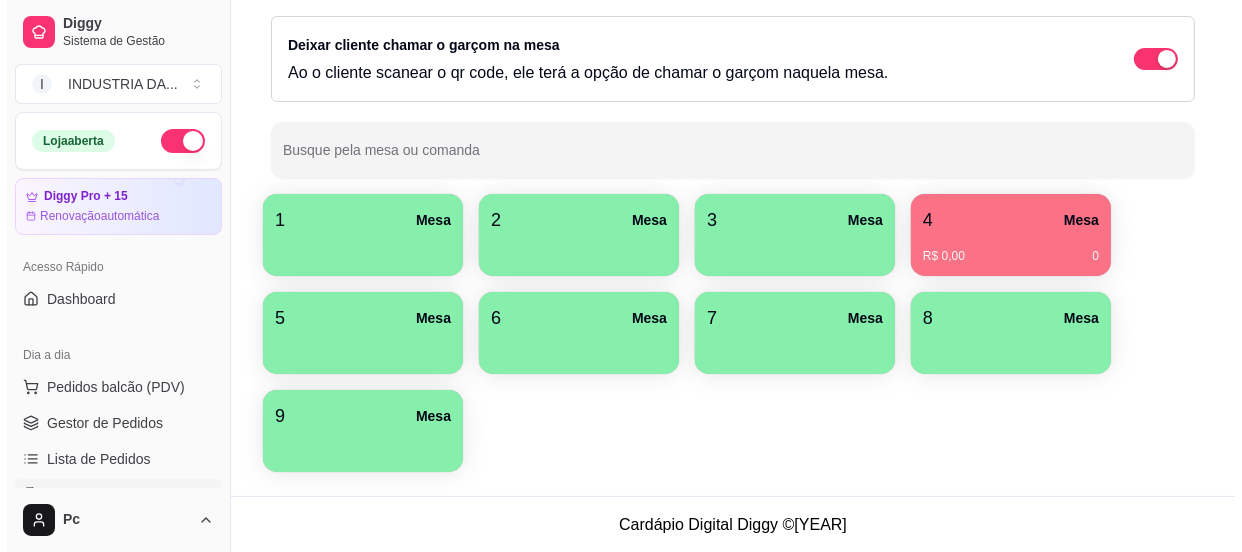 scroll, scrollTop: 181, scrollLeft: 0, axis: vertical 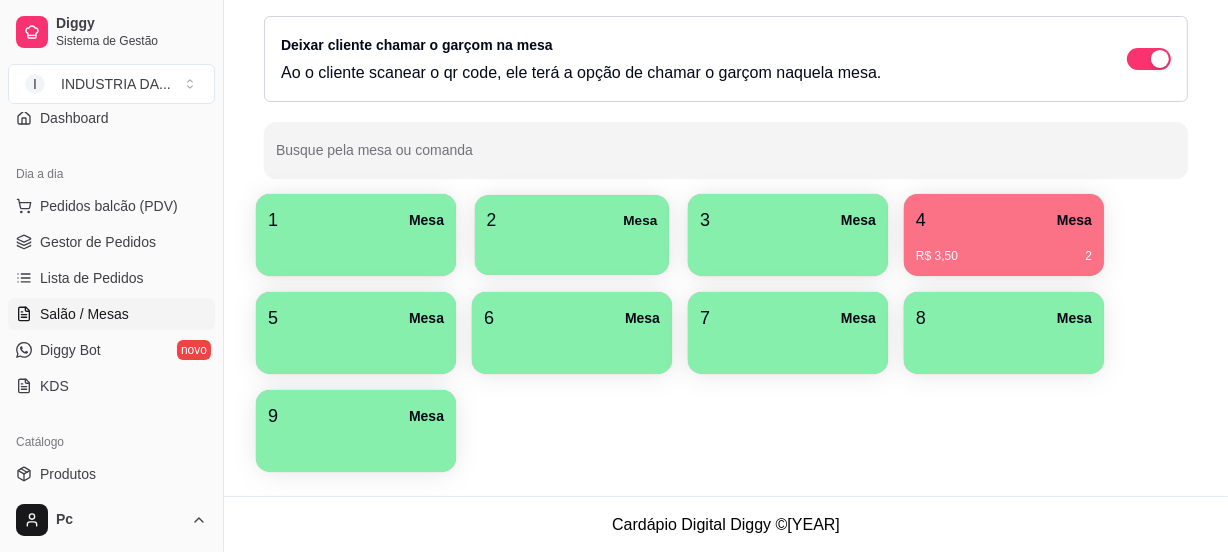 click on "2 Mesa" at bounding box center [572, 220] 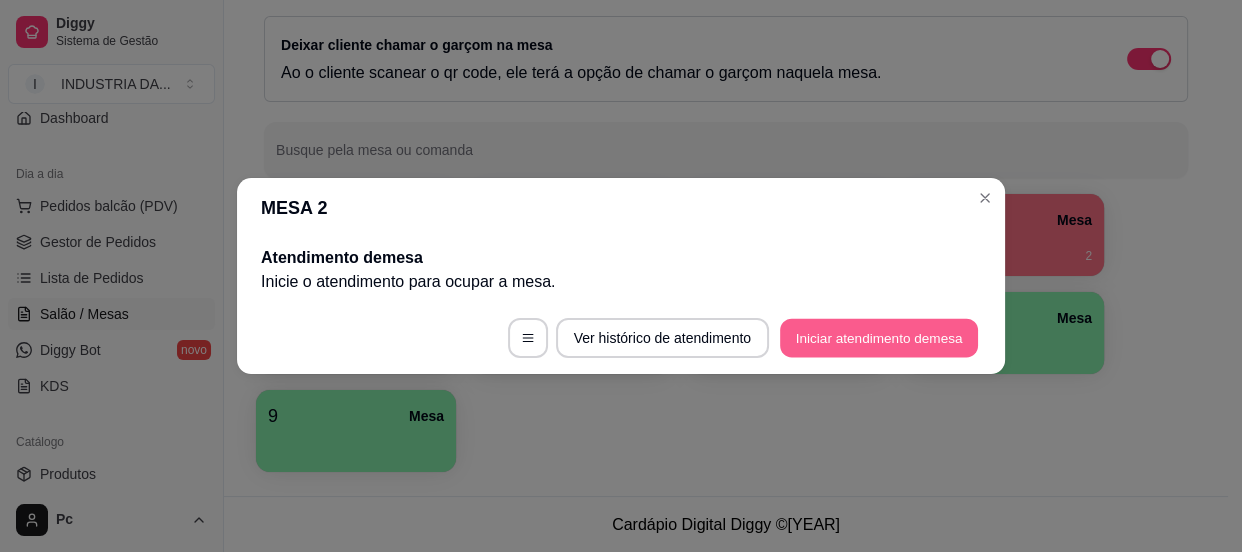 click on "Iniciar atendimento de  mesa" at bounding box center [879, 338] 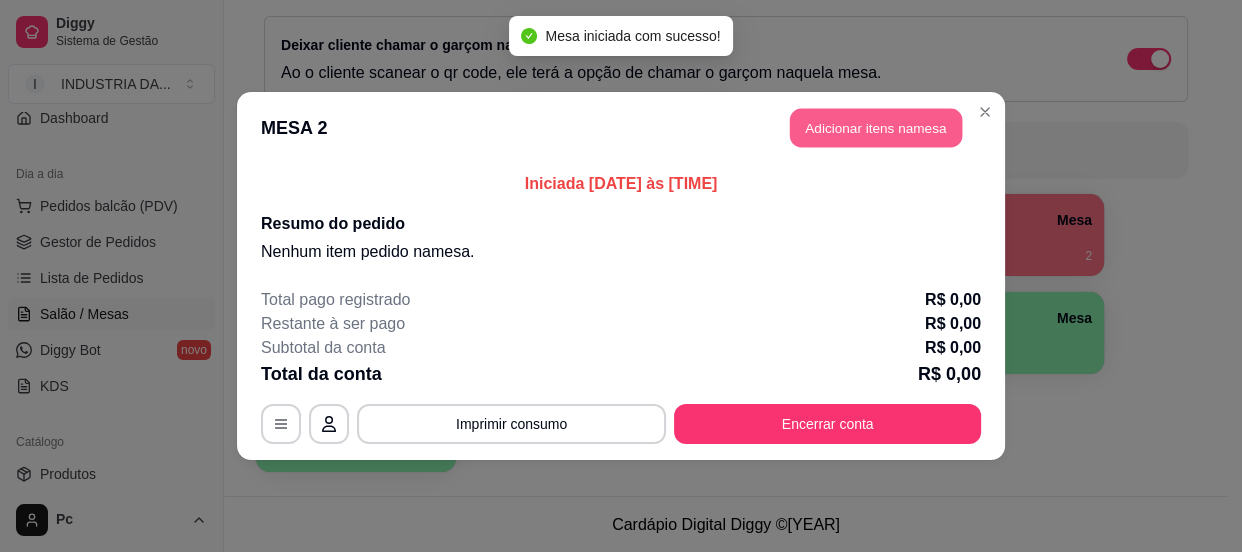 click on "Adicionar itens na  mesa" at bounding box center [876, 128] 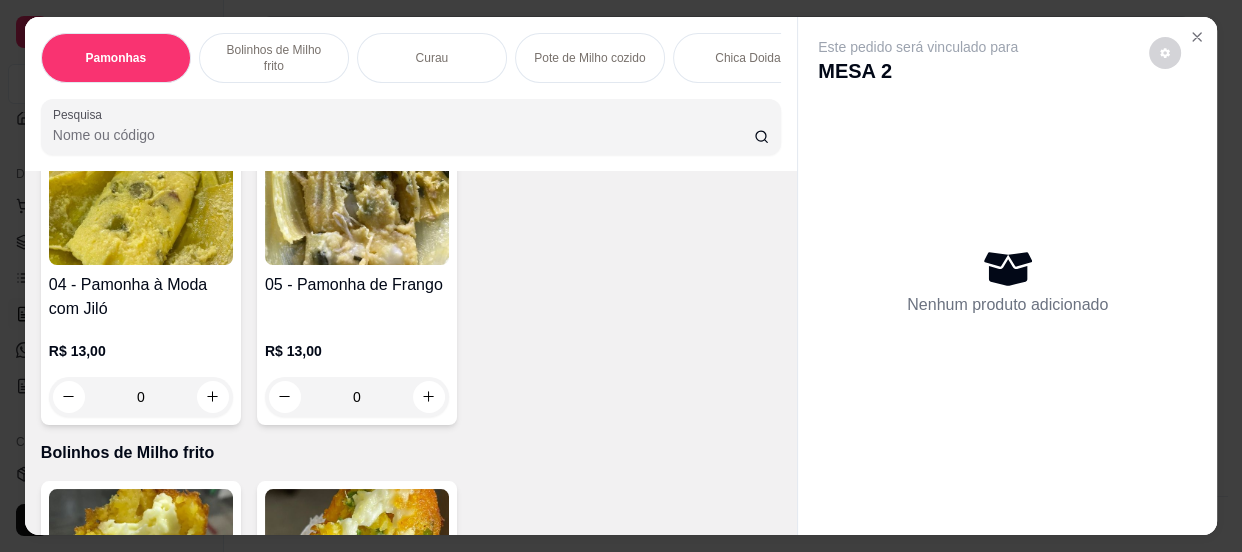scroll, scrollTop: 909, scrollLeft: 0, axis: vertical 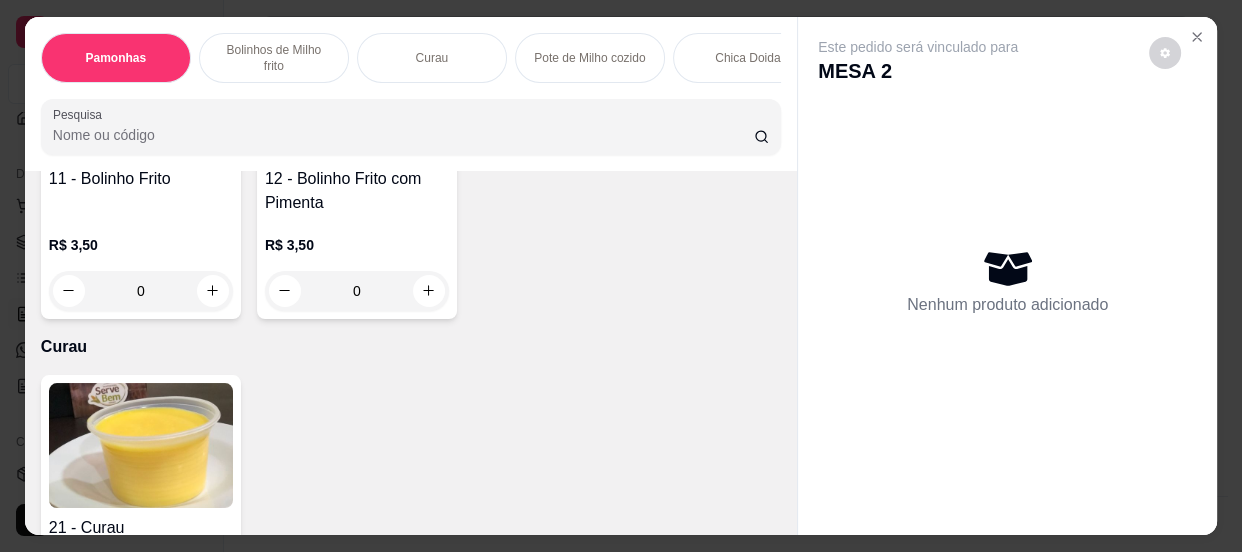 click on "0" at bounding box center [357, 291] 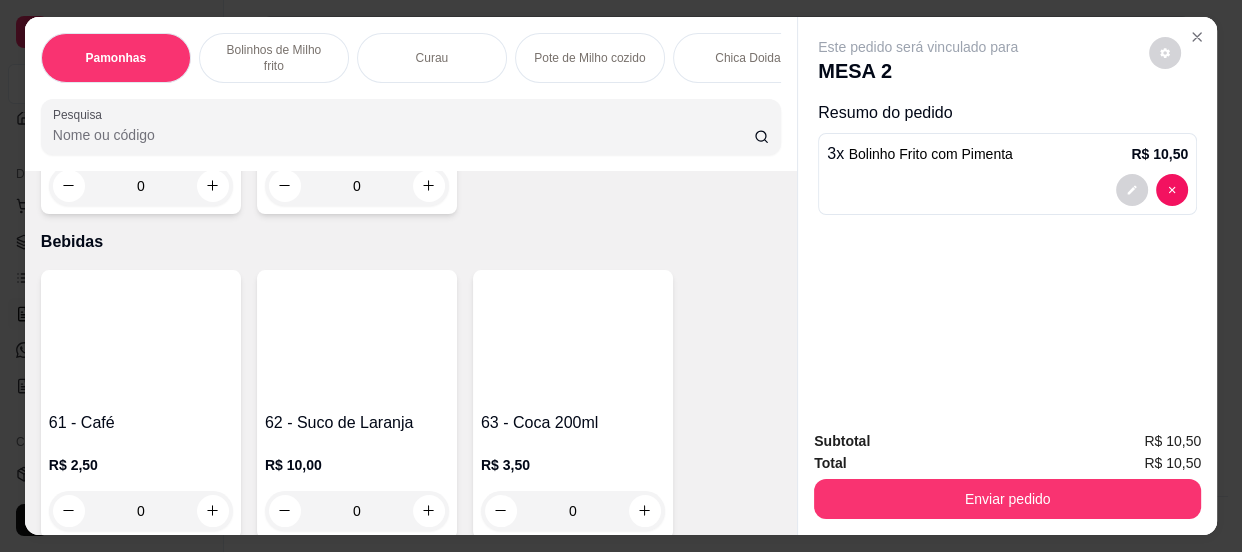 scroll, scrollTop: 2818, scrollLeft: 0, axis: vertical 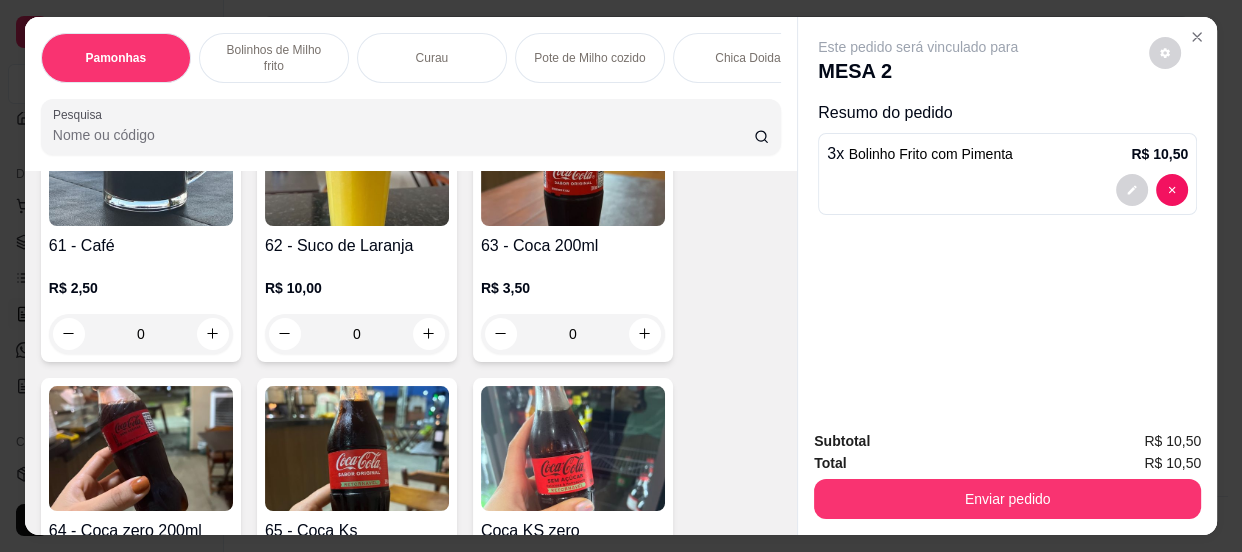 type on "3" 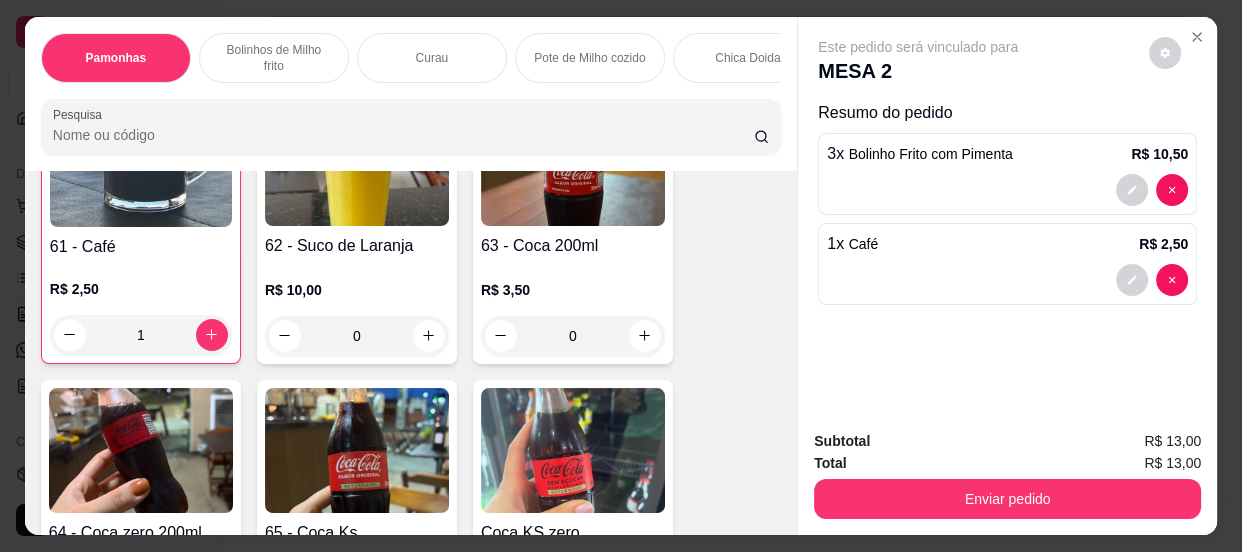 scroll, scrollTop: 2819, scrollLeft: 0, axis: vertical 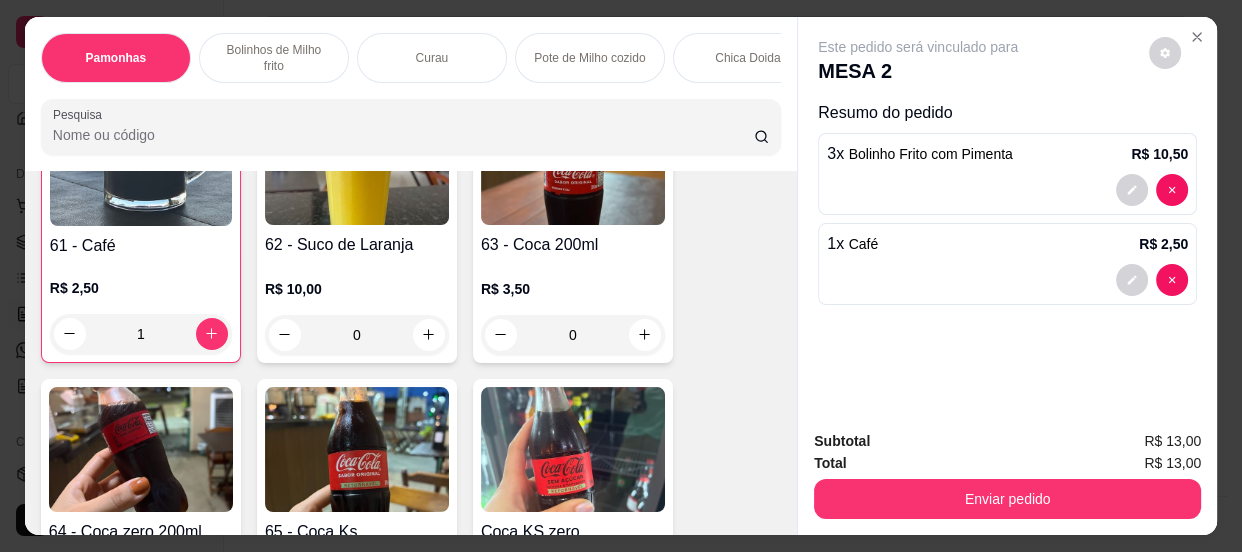 type on "1" 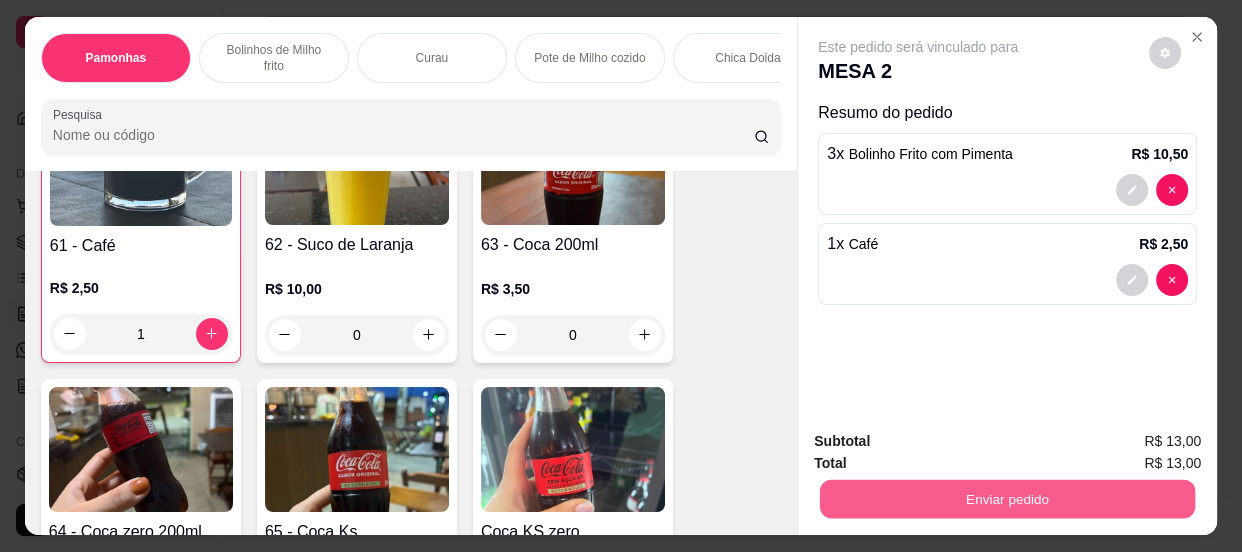 click on "Enviar pedido" at bounding box center [1007, 499] 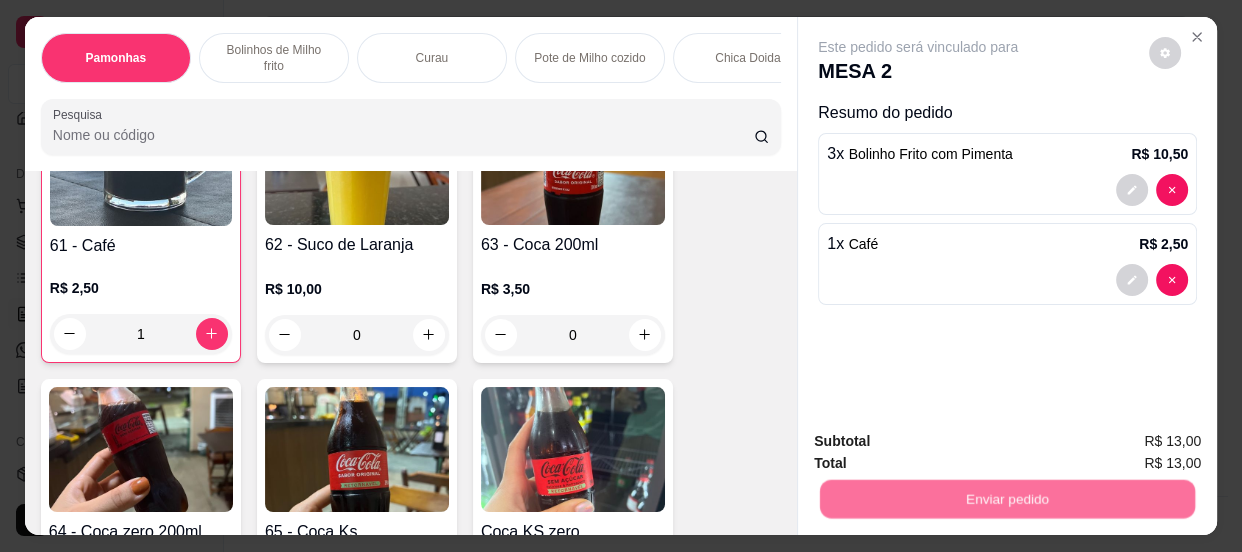 click on "Não registrar e enviar pedido" at bounding box center [942, 443] 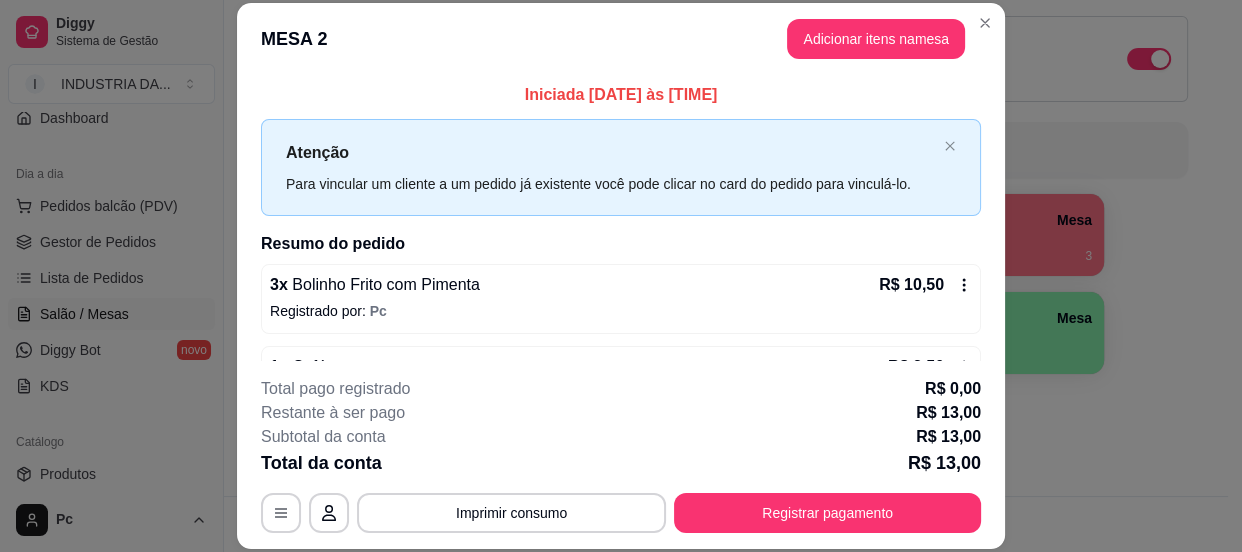 scroll, scrollTop: 61, scrollLeft: 0, axis: vertical 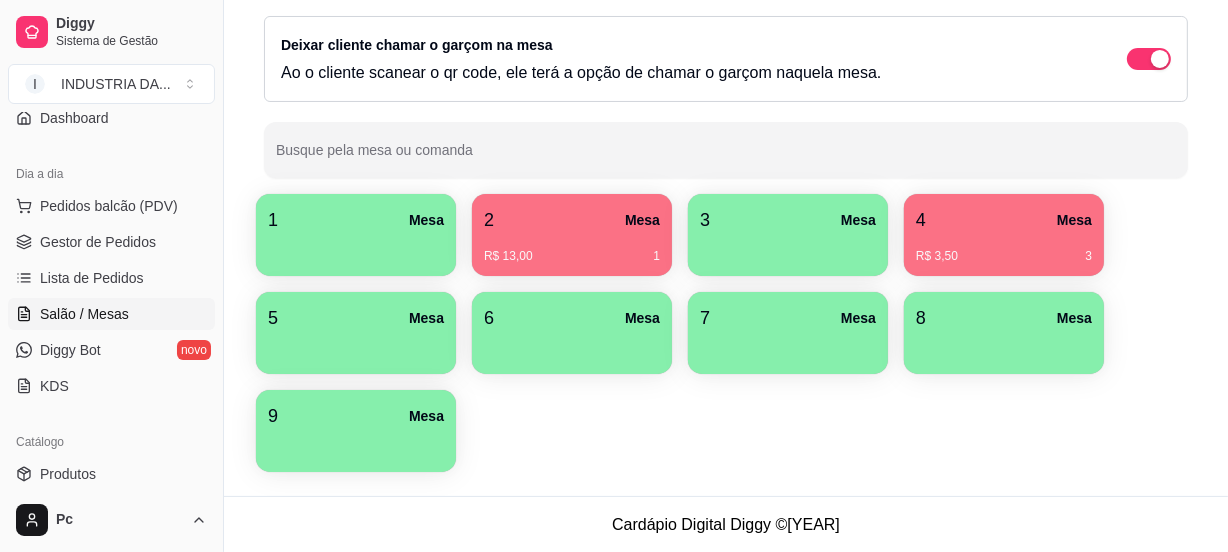 click on "4 Mesa" at bounding box center (1004, 220) 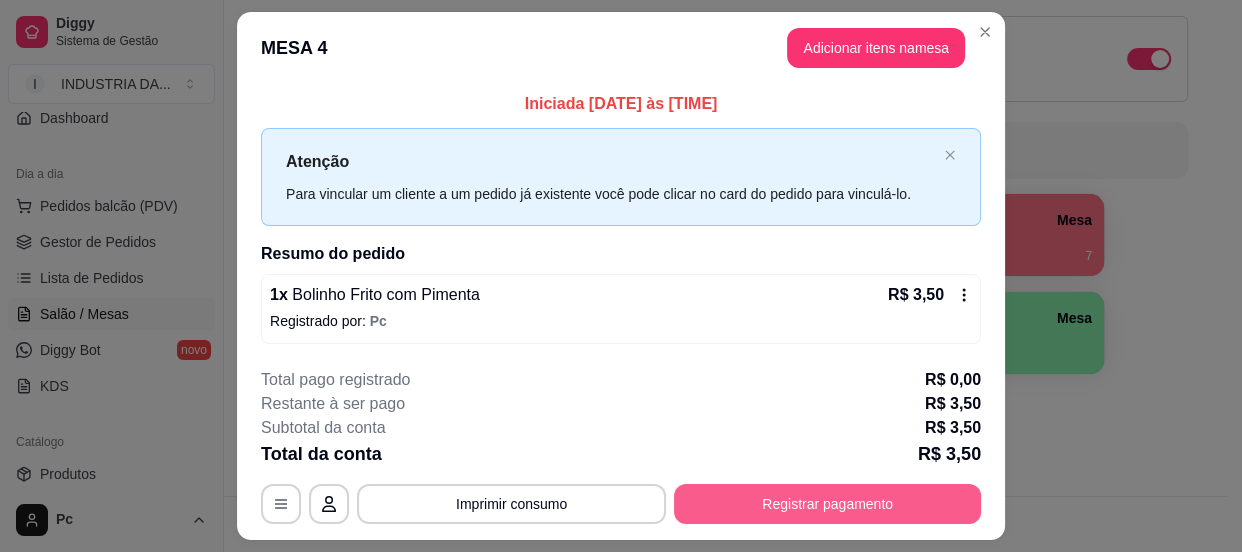 click on "Registrar pagamento" at bounding box center [827, 504] 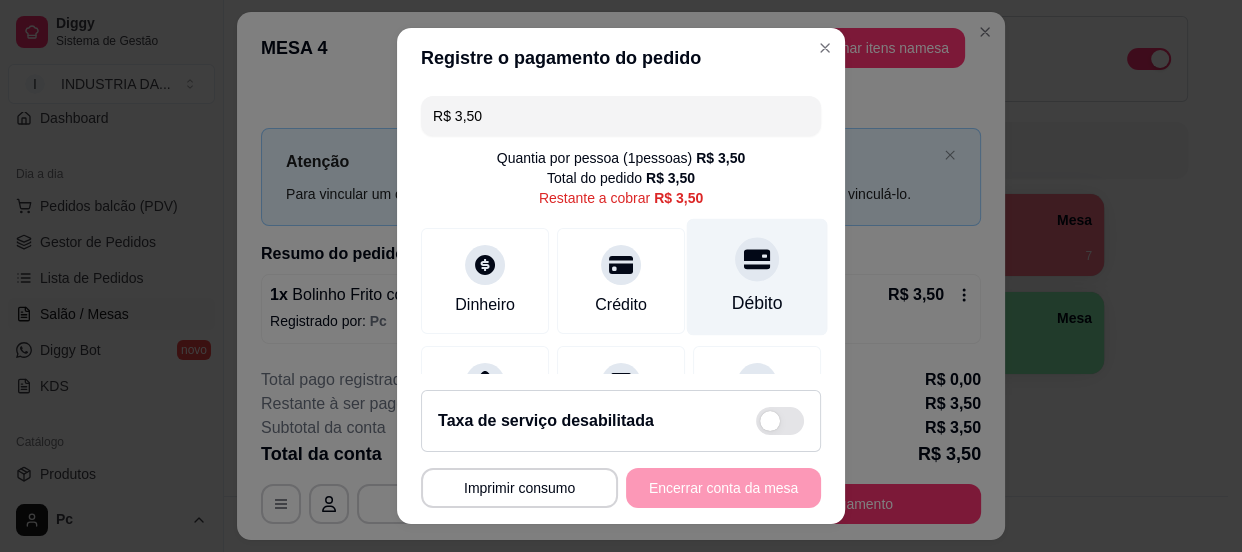 click on "Débito" at bounding box center [757, 276] 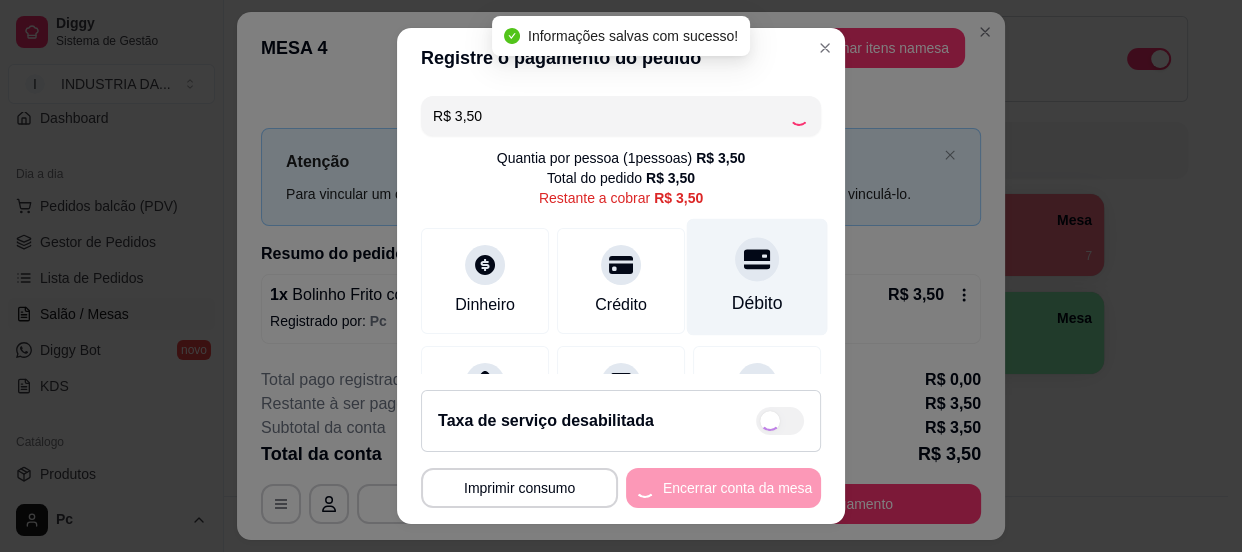 type on "R$ 0,00" 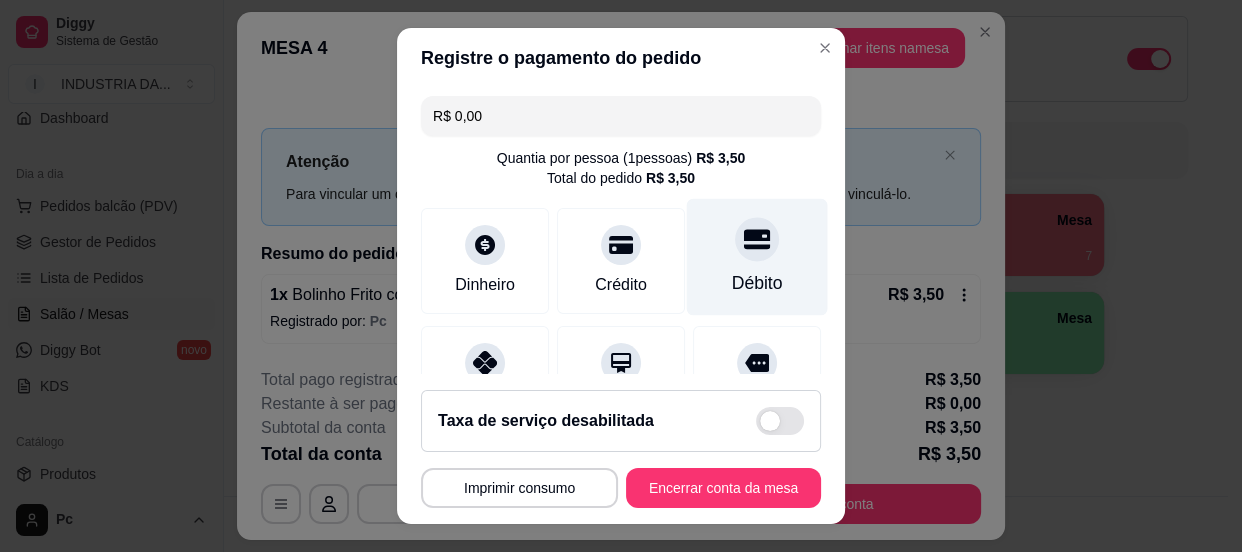 click on "Débito" at bounding box center [757, 256] 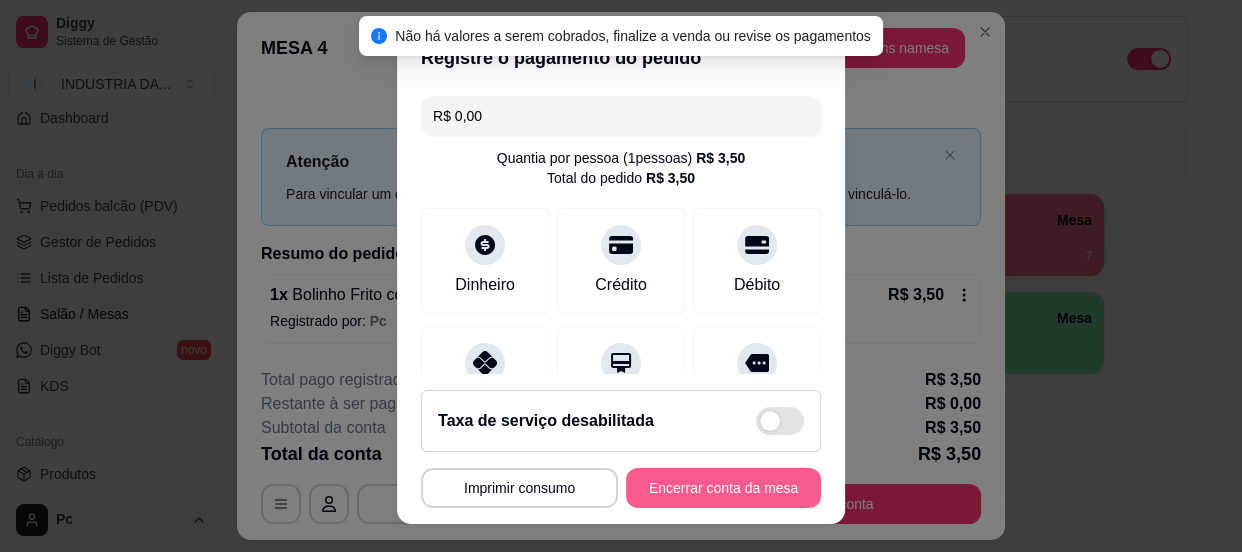click on "Encerrar conta da mesa" at bounding box center [723, 488] 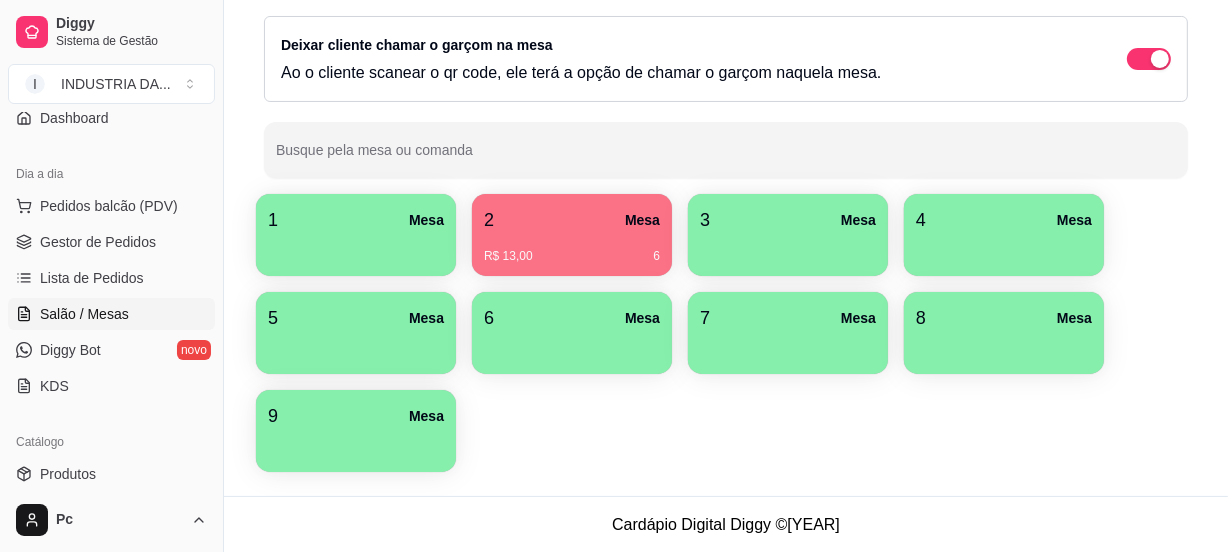 click on "Todos Mesas Comandas Deixar cliente chamar o garçom na mesa Ao o cliente scanear o qr code, ele terá a opção de chamar o garçom naquela mesa. Busque pela mesa ou comanda" at bounding box center [726, 71] 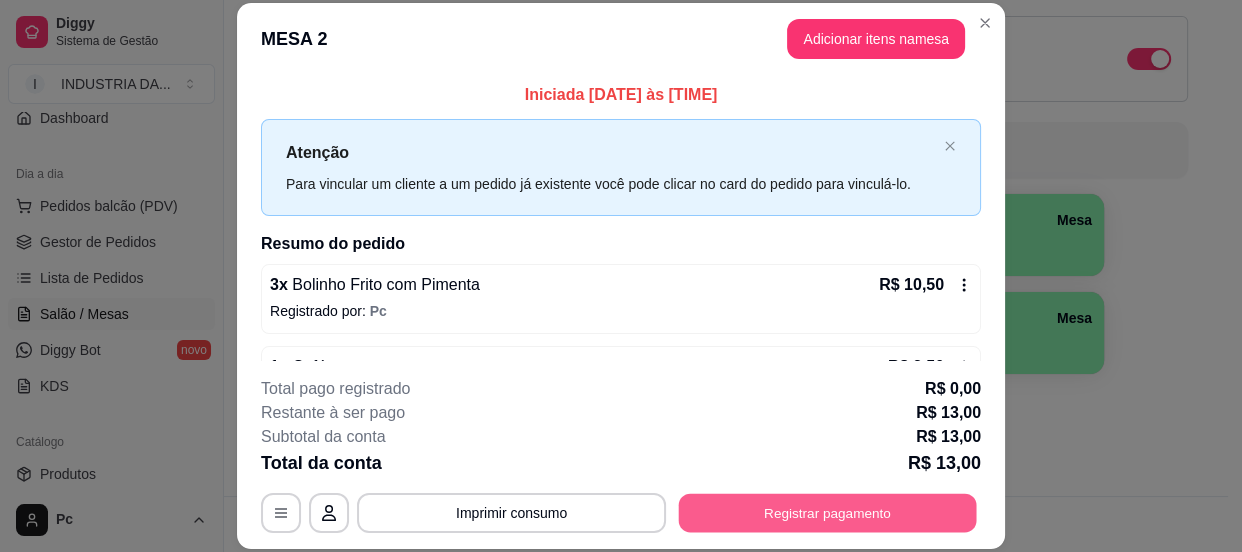 click on "Registrar pagamento" at bounding box center [828, 513] 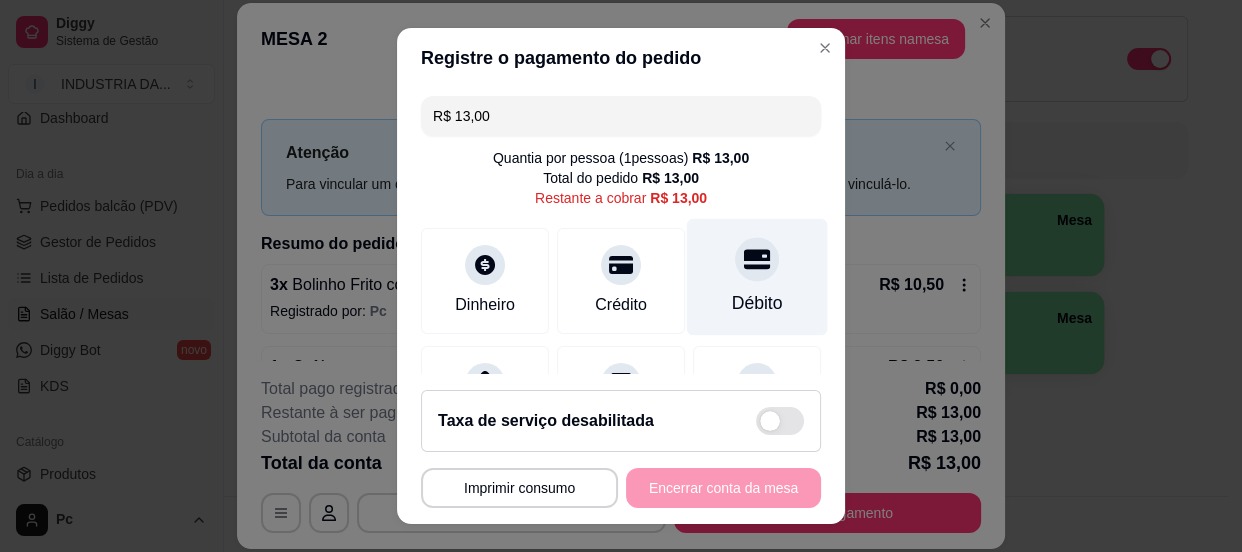 click on "Débito" at bounding box center [757, 276] 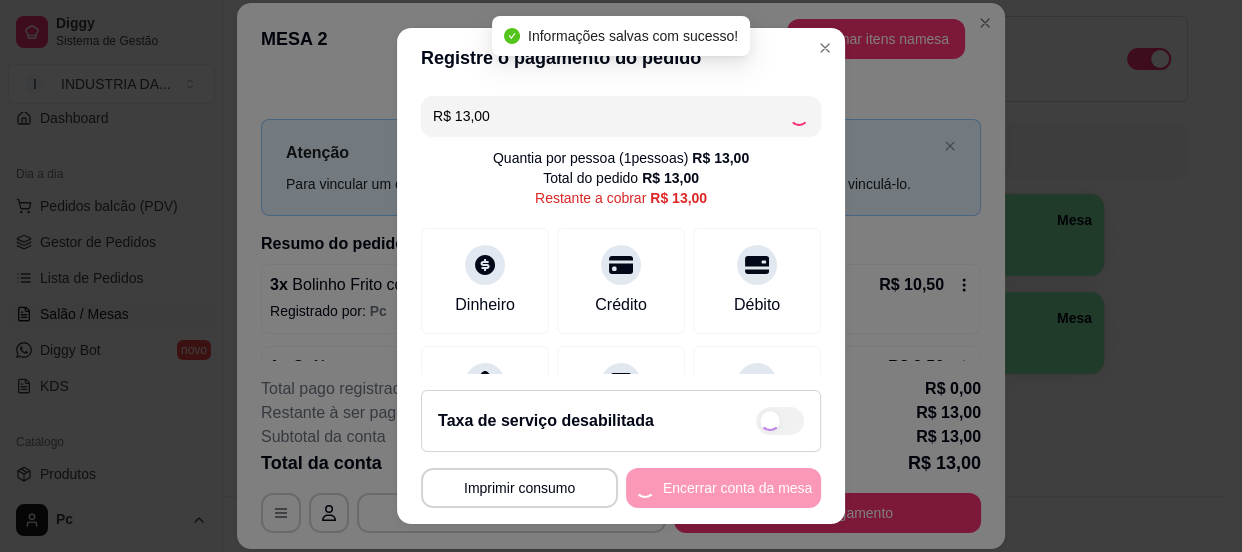 type on "R$ 0,00" 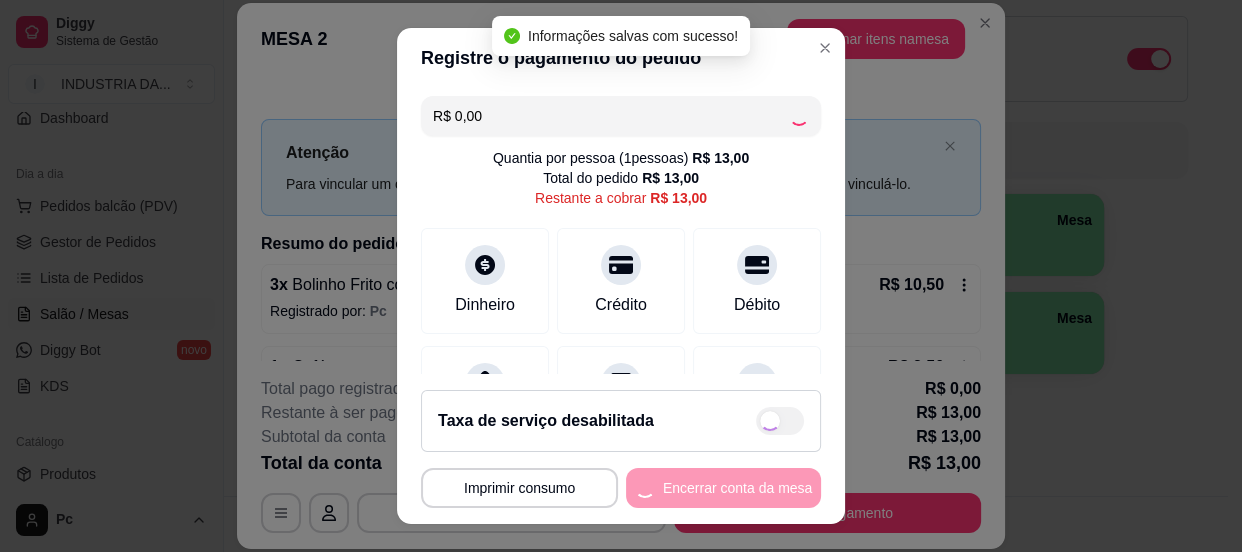 click on "**********" at bounding box center [621, 449] 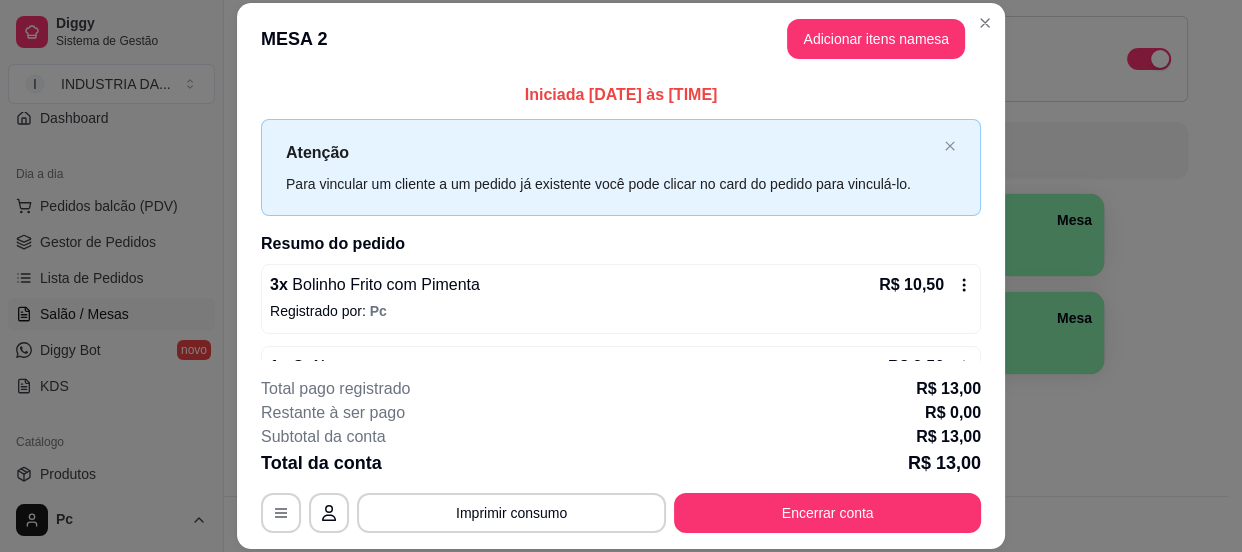 click on "Encerrar conta" at bounding box center [827, 513] 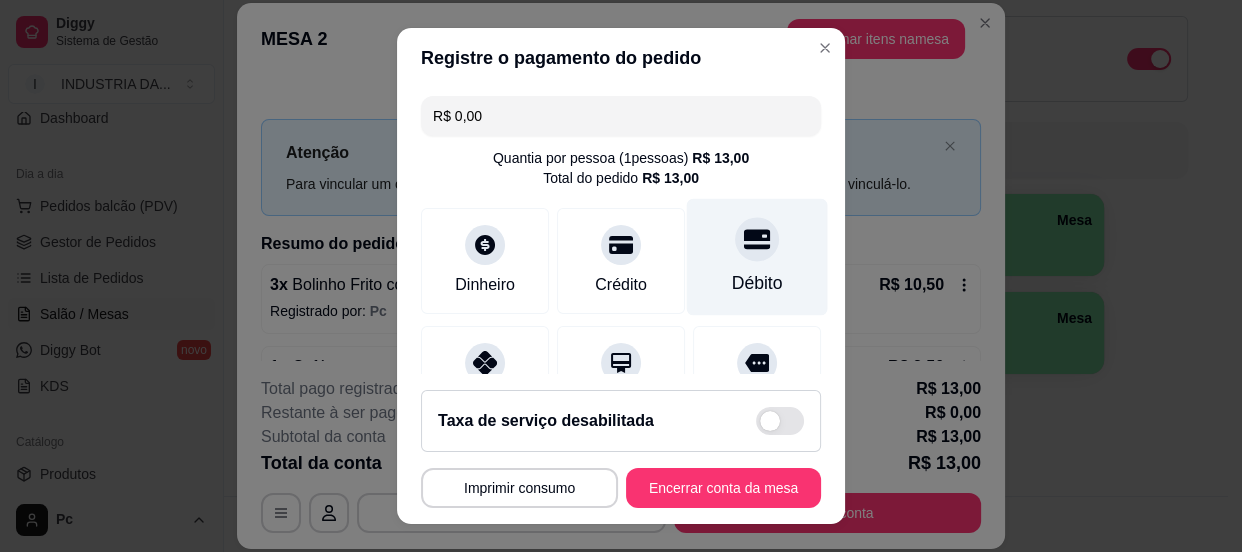 click on "Débito" at bounding box center (757, 256) 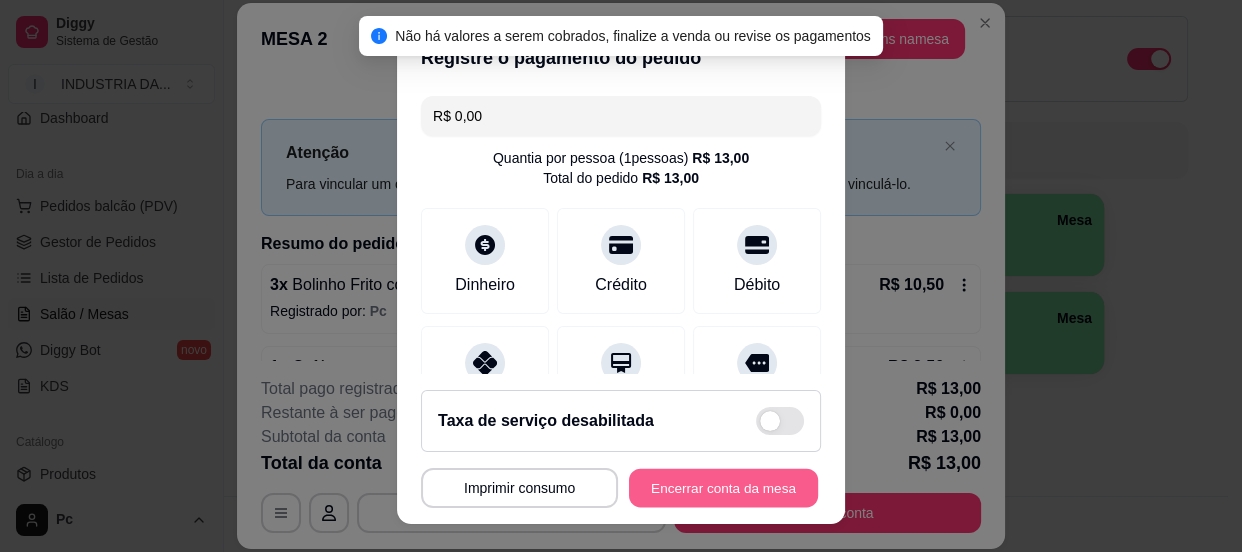 click on "Encerrar conta da mesa" at bounding box center (723, 488) 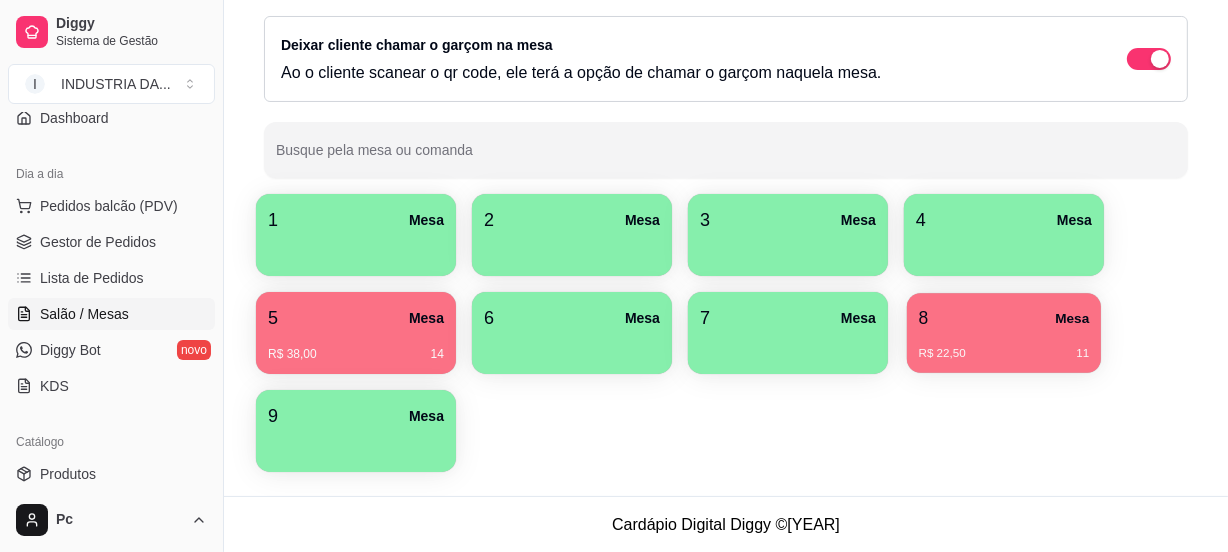 click on "R$ 22,50 11" at bounding box center [1004, 346] 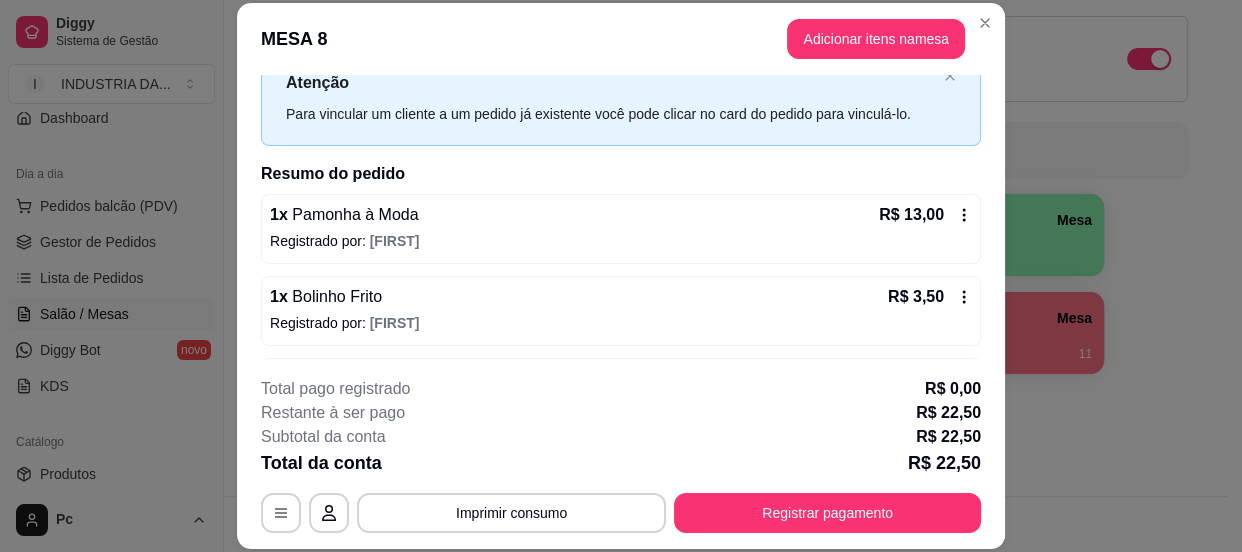 scroll, scrollTop: 143, scrollLeft: 0, axis: vertical 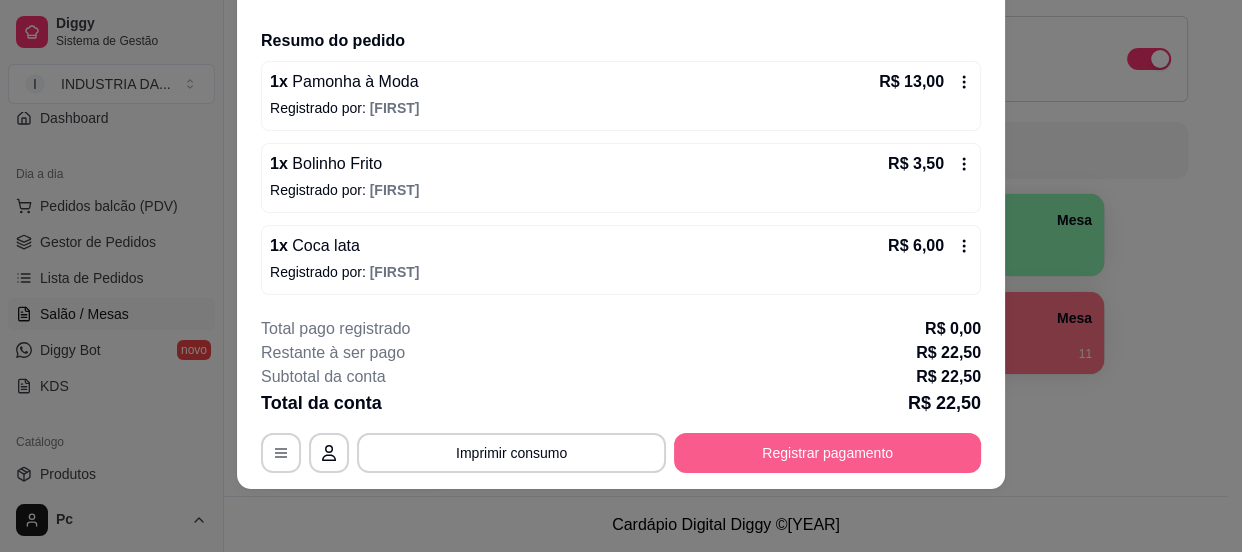 click on "Registrar pagamento" at bounding box center [827, 453] 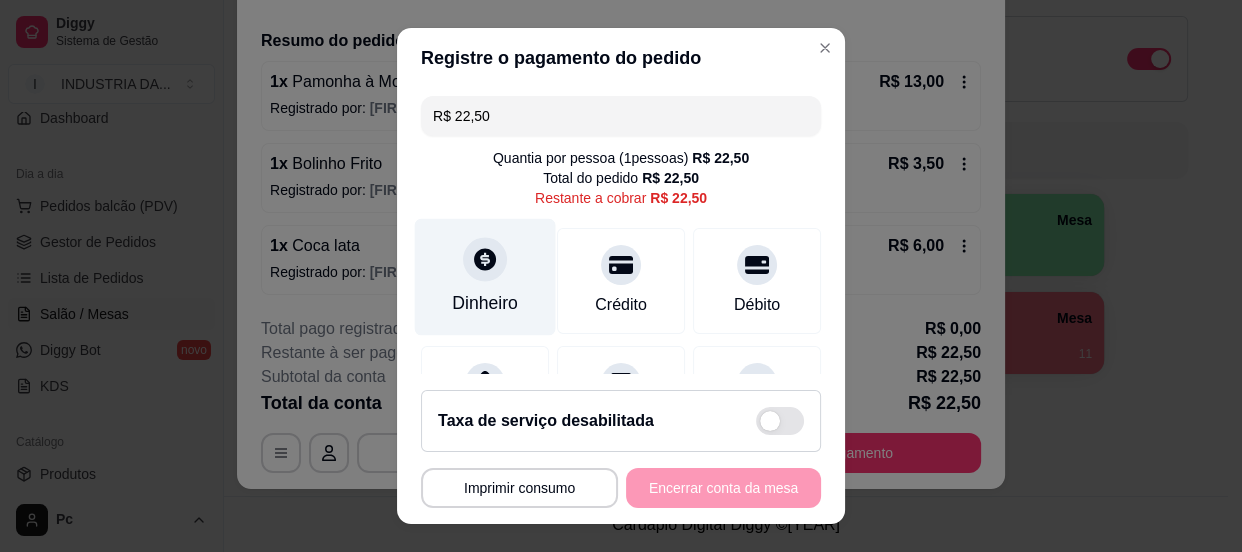 click 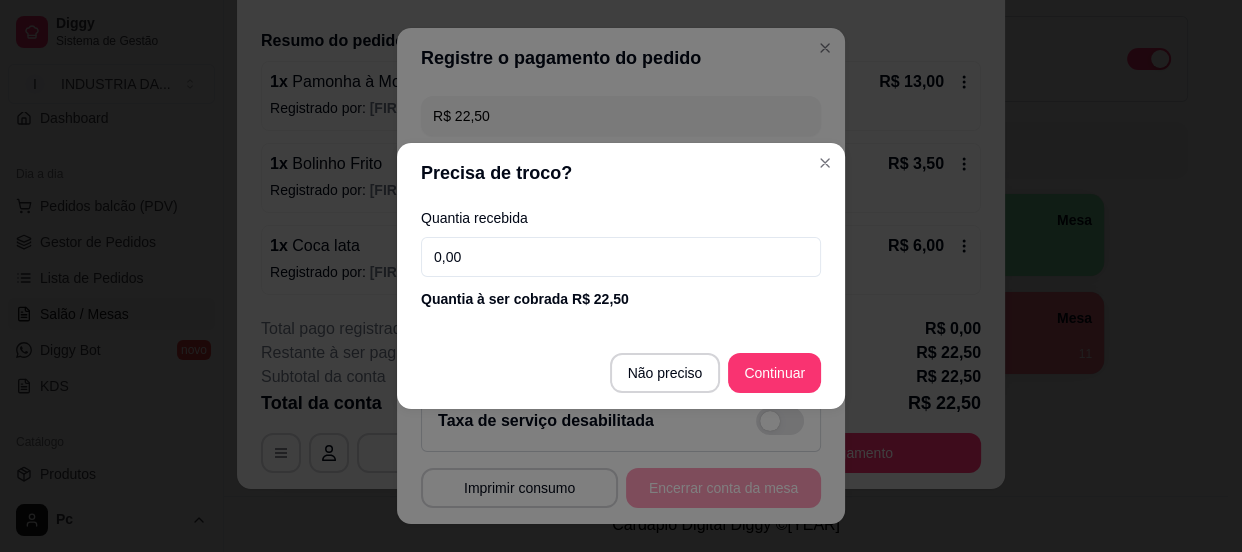click on "0,00" at bounding box center (621, 257) 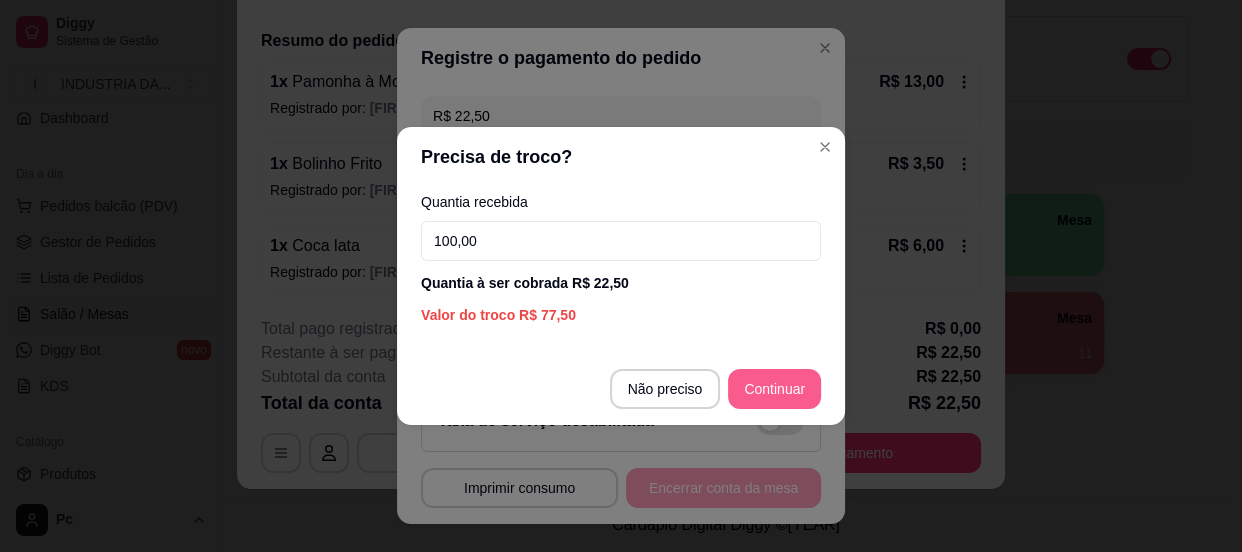 type on "100,00" 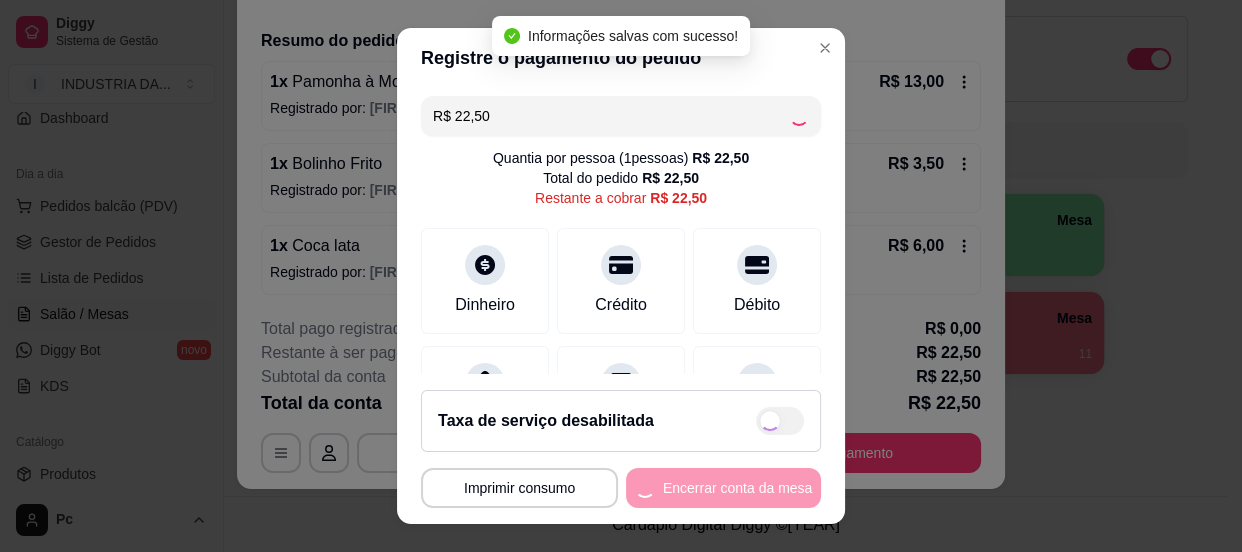 type on "R$ 0,00" 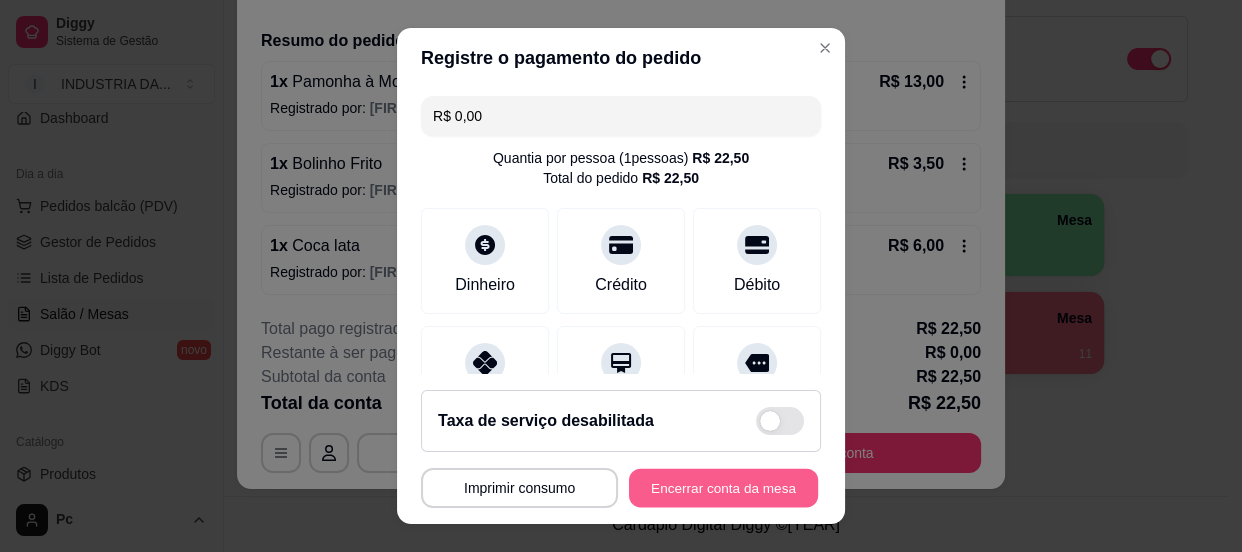 click on "Encerrar conta da mesa" at bounding box center [723, 488] 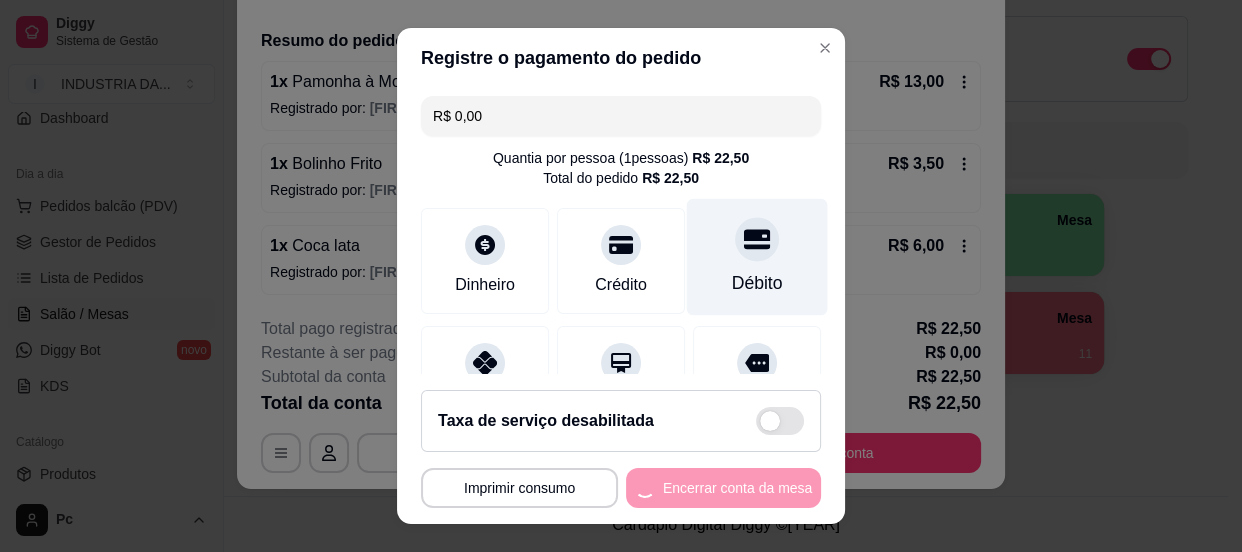 scroll, scrollTop: 0, scrollLeft: 0, axis: both 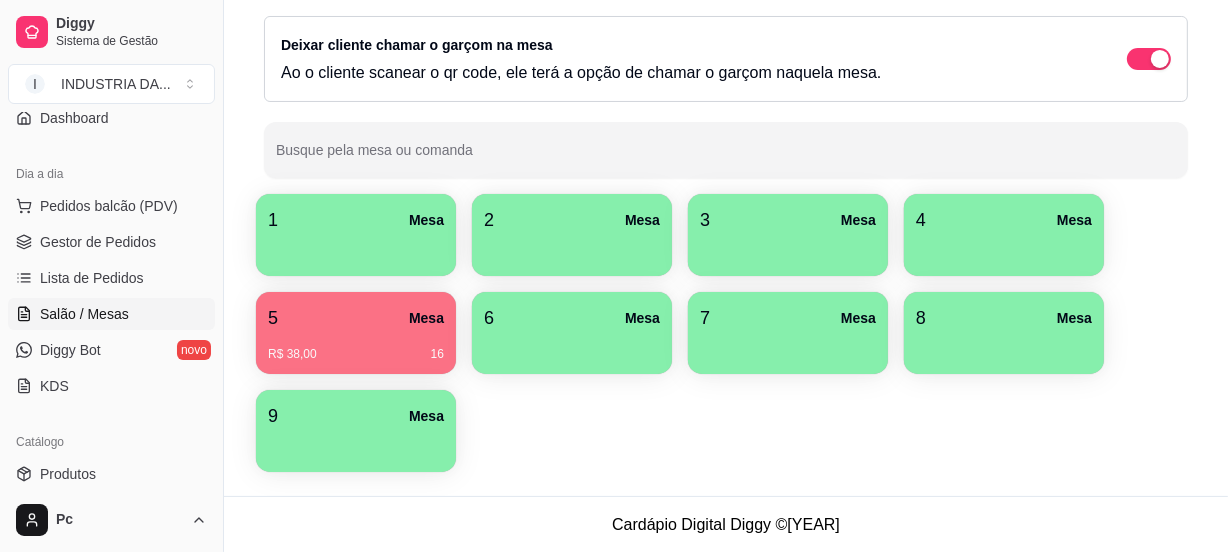 click on "R$ 38,00 16" at bounding box center (356, 347) 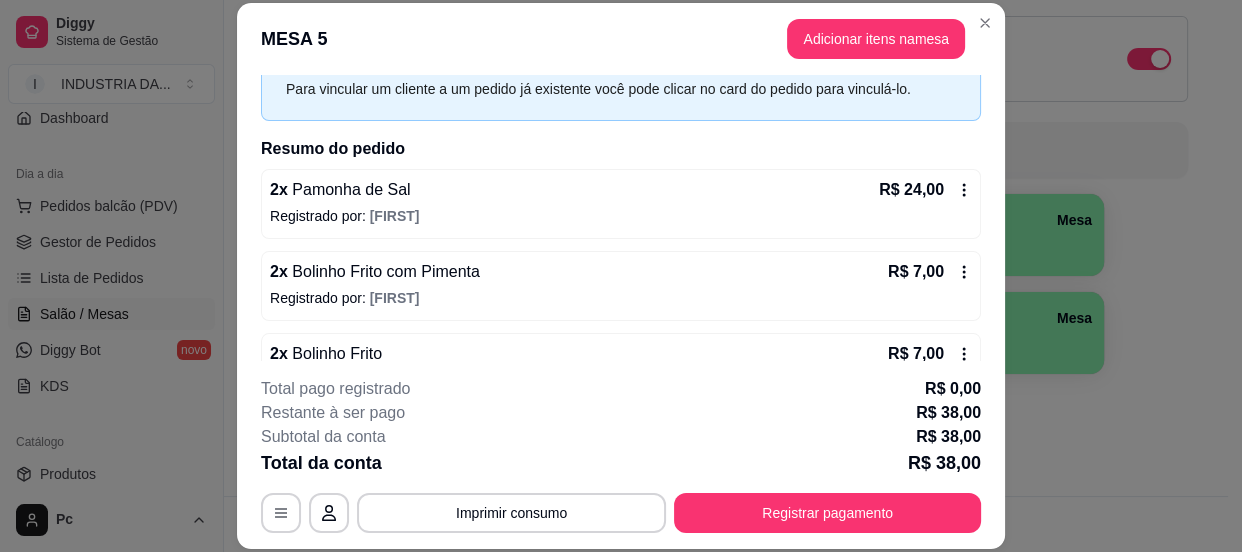 scroll, scrollTop: 143, scrollLeft: 0, axis: vertical 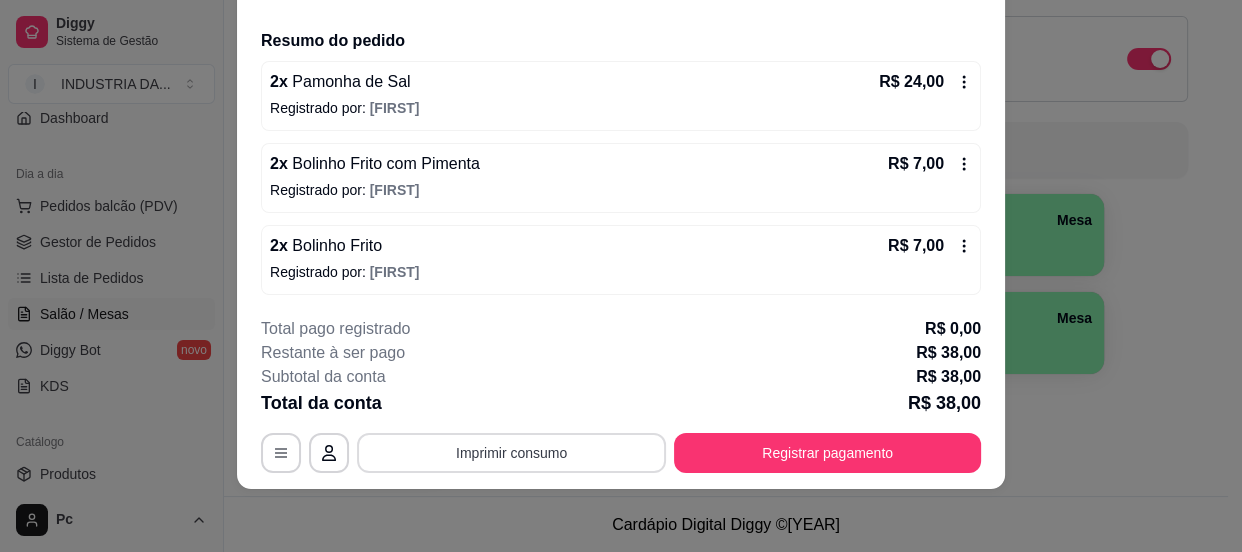 click on "Imprimir consumo" at bounding box center (511, 453) 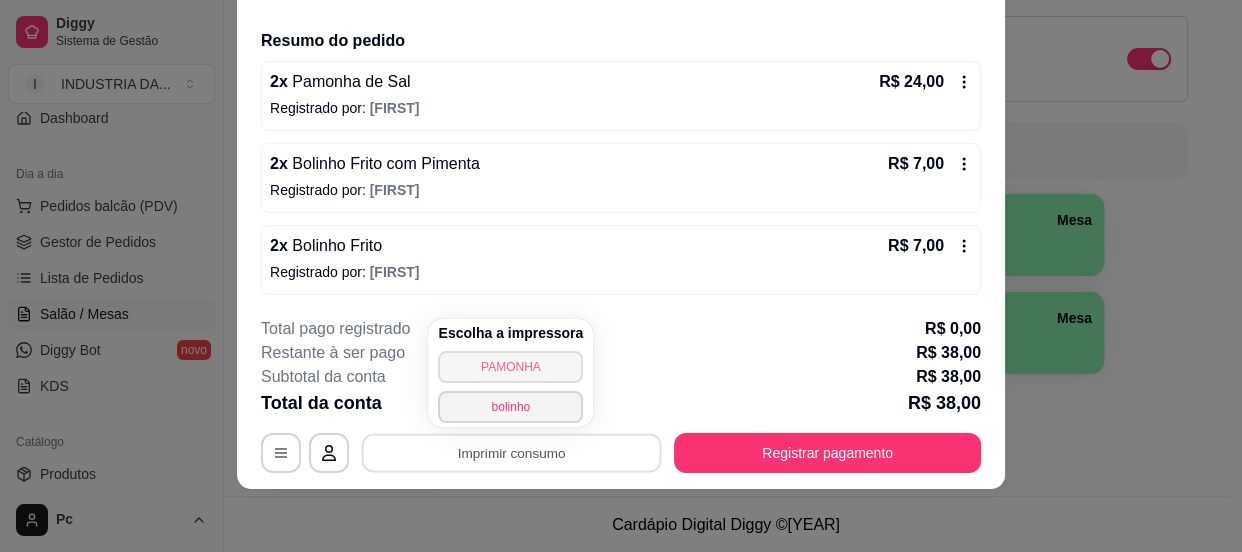 click on "PAMONHA" at bounding box center (510, 367) 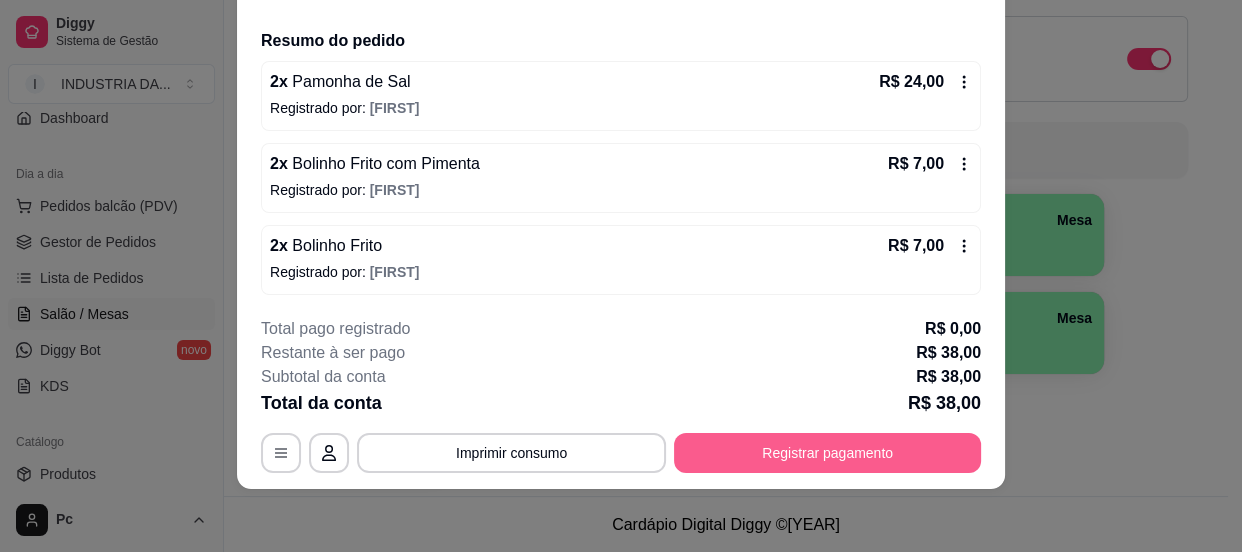 click on "Registrar pagamento" at bounding box center (827, 453) 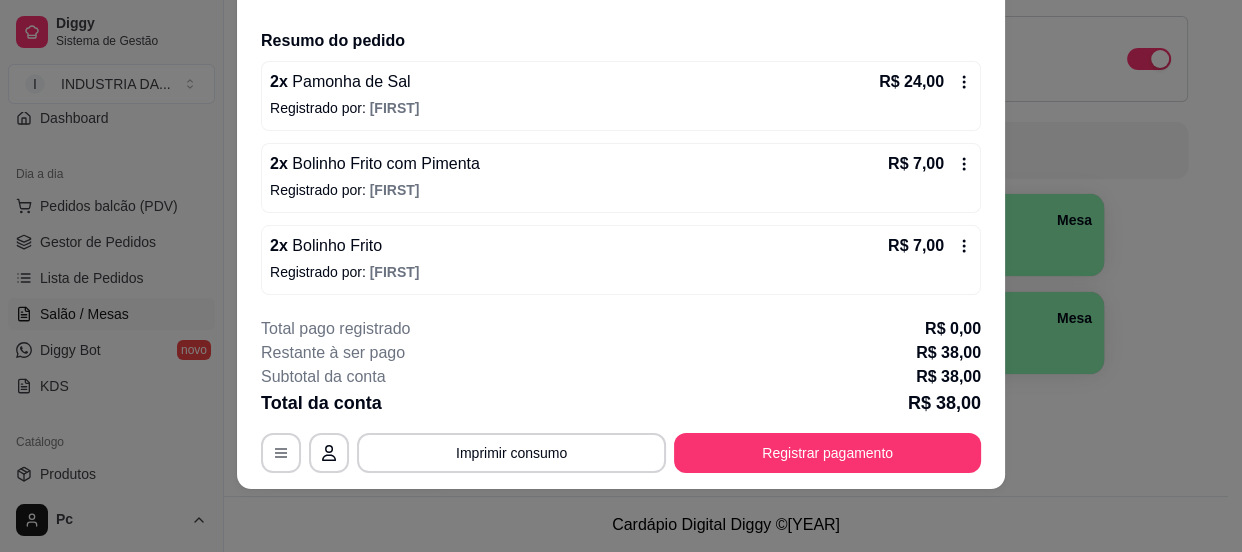 click at bounding box center (757, 259) 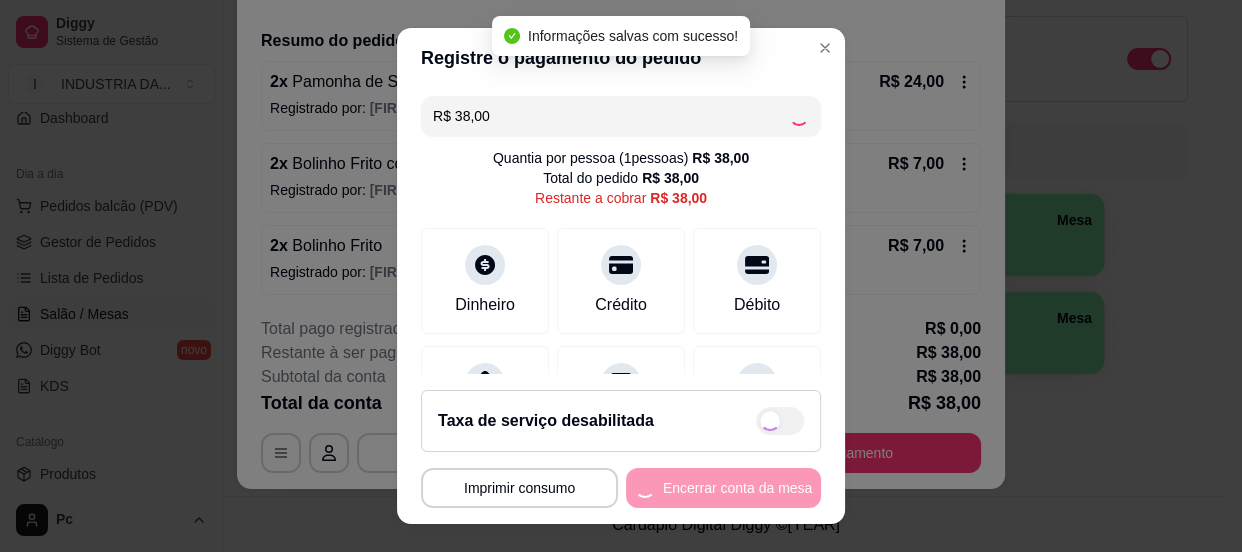type on "R$ 0,00" 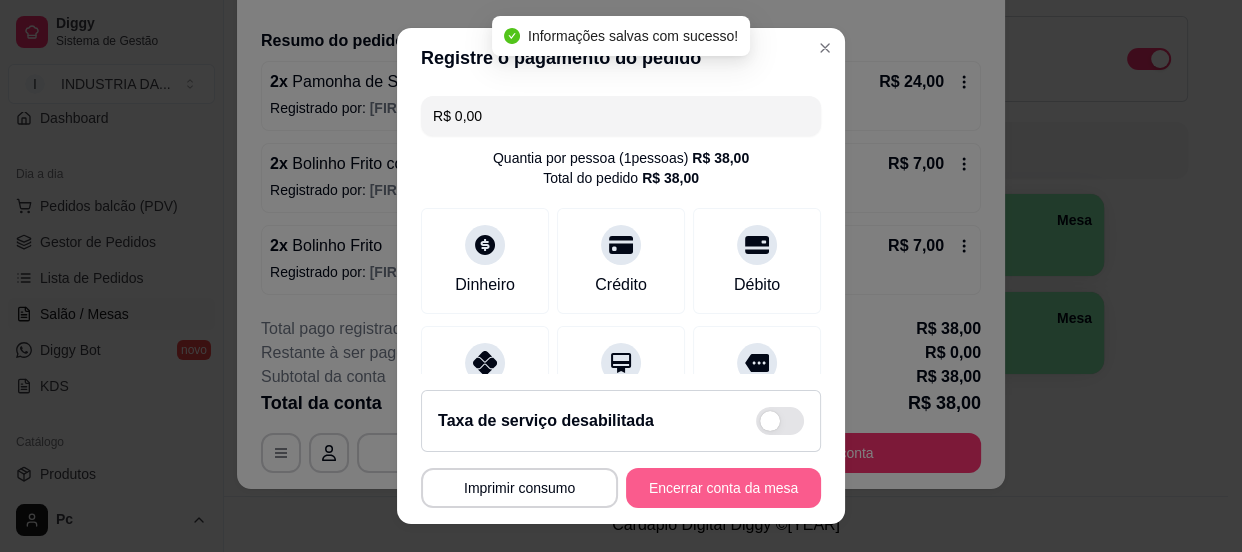 click on "Encerrar conta da mesa" at bounding box center [723, 488] 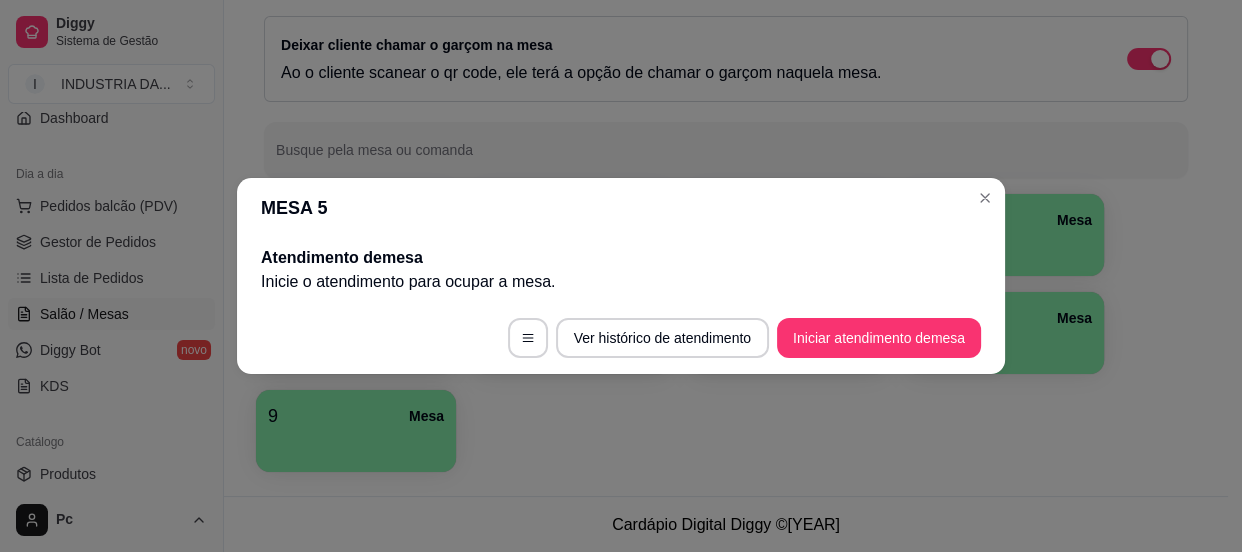 scroll, scrollTop: 0, scrollLeft: 0, axis: both 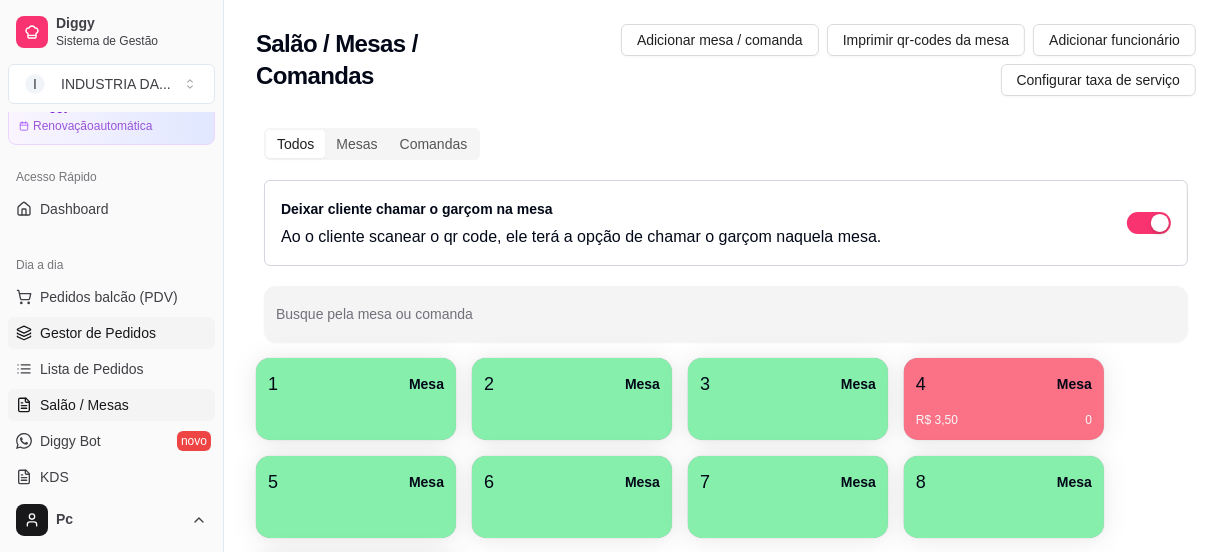 click on "Gestor de Pedidos" at bounding box center [98, 333] 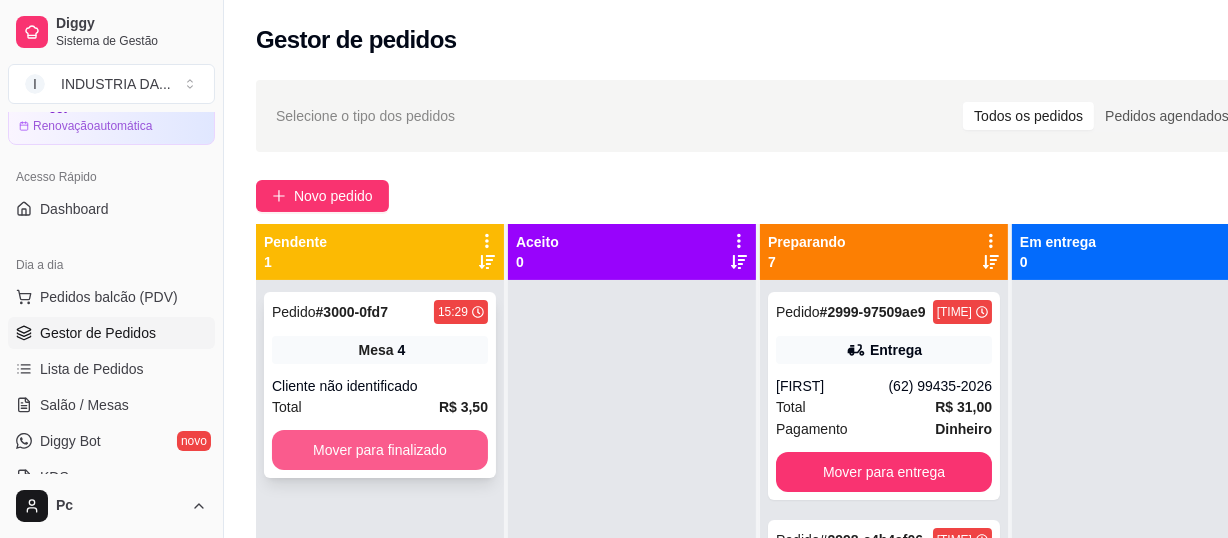 click on "Mover para finalizado" at bounding box center [380, 450] 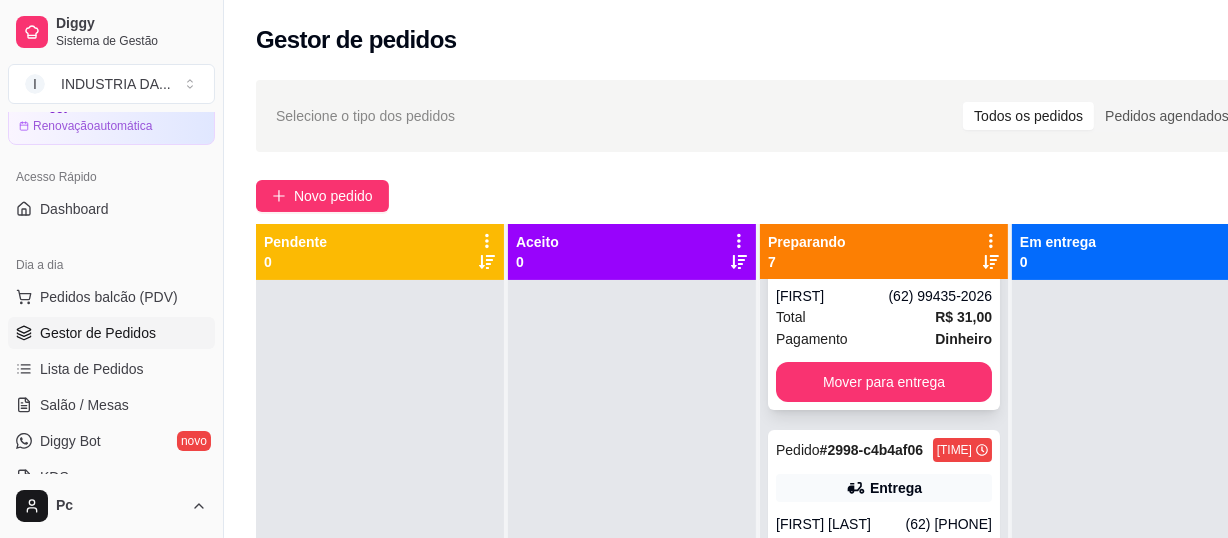 scroll, scrollTop: 272, scrollLeft: 0, axis: vertical 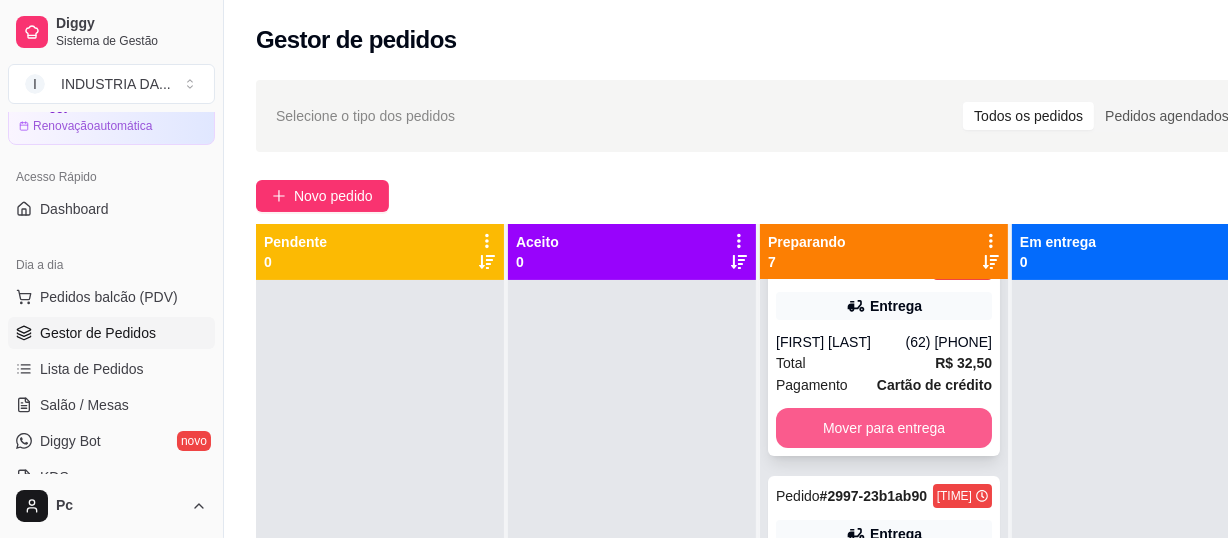 click on "Mover para entrega" at bounding box center (884, 428) 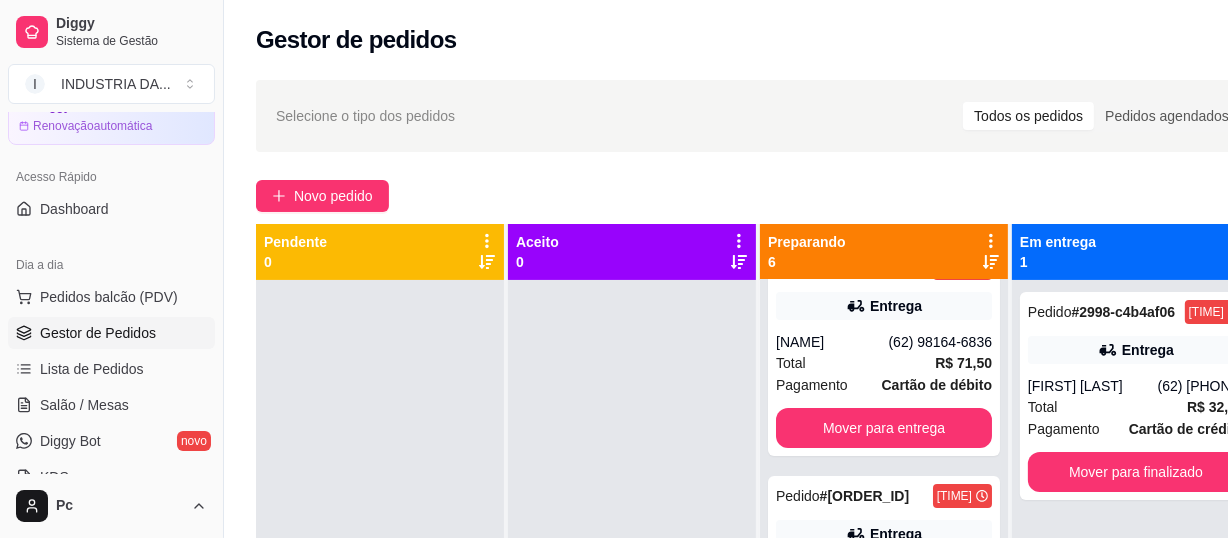 scroll, scrollTop: 20, scrollLeft: 0, axis: vertical 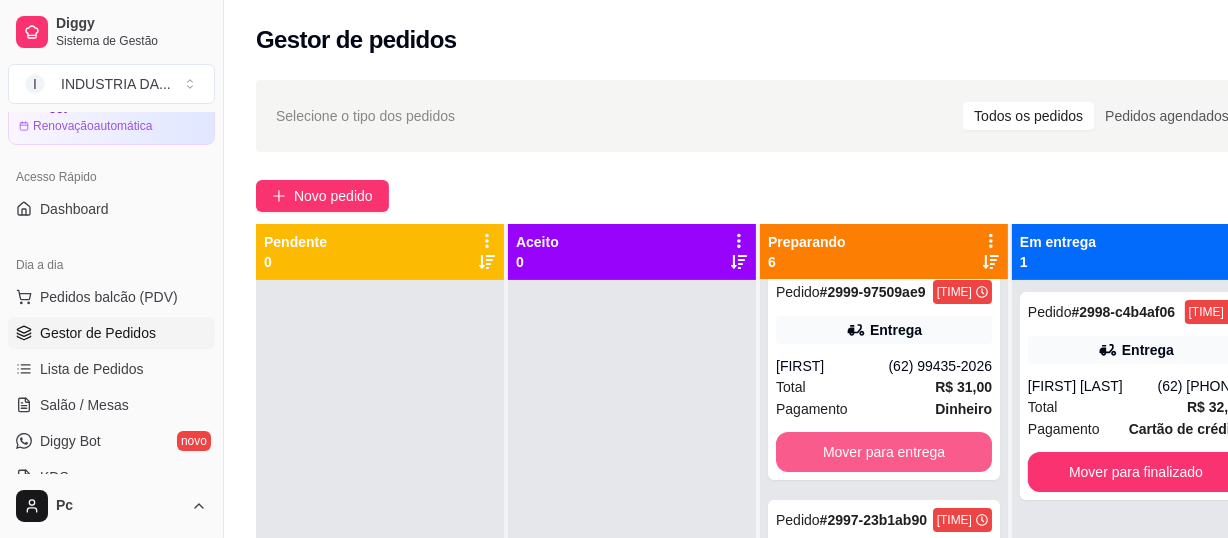 click on "Mover para entrega" at bounding box center [884, 452] 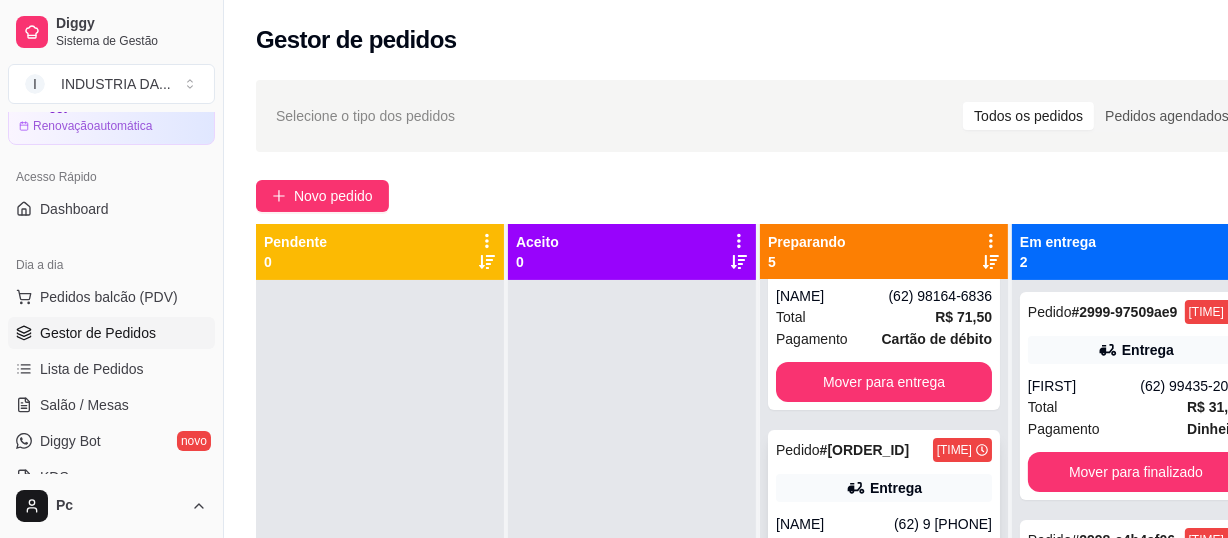 scroll, scrollTop: 0, scrollLeft: 0, axis: both 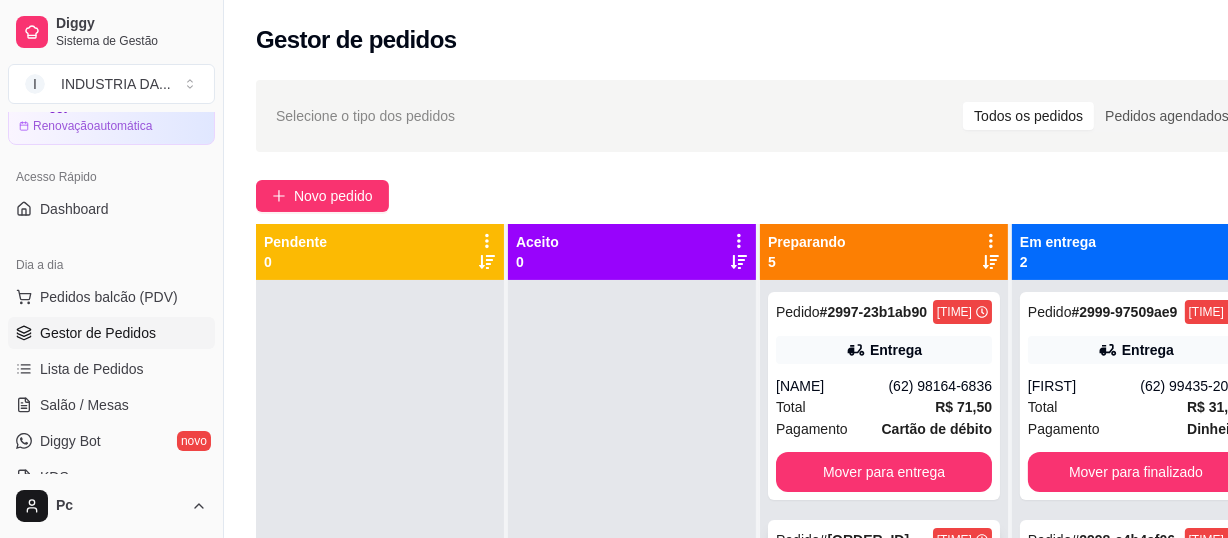 click on "(62) 98164-6836" at bounding box center (940, 386) 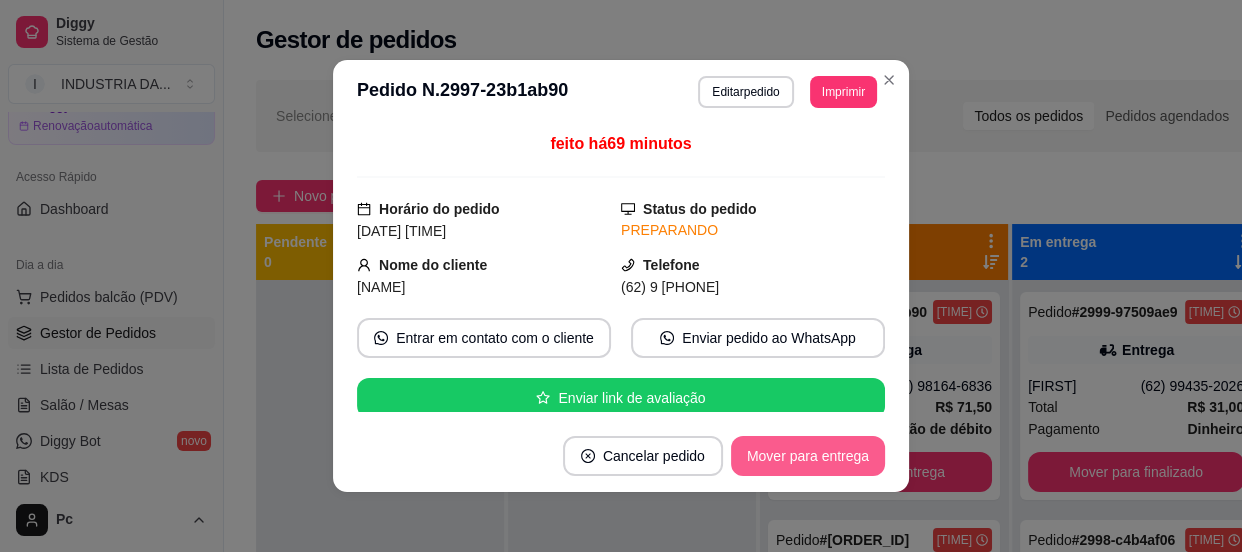 click on "Mover para entrega" at bounding box center (808, 456) 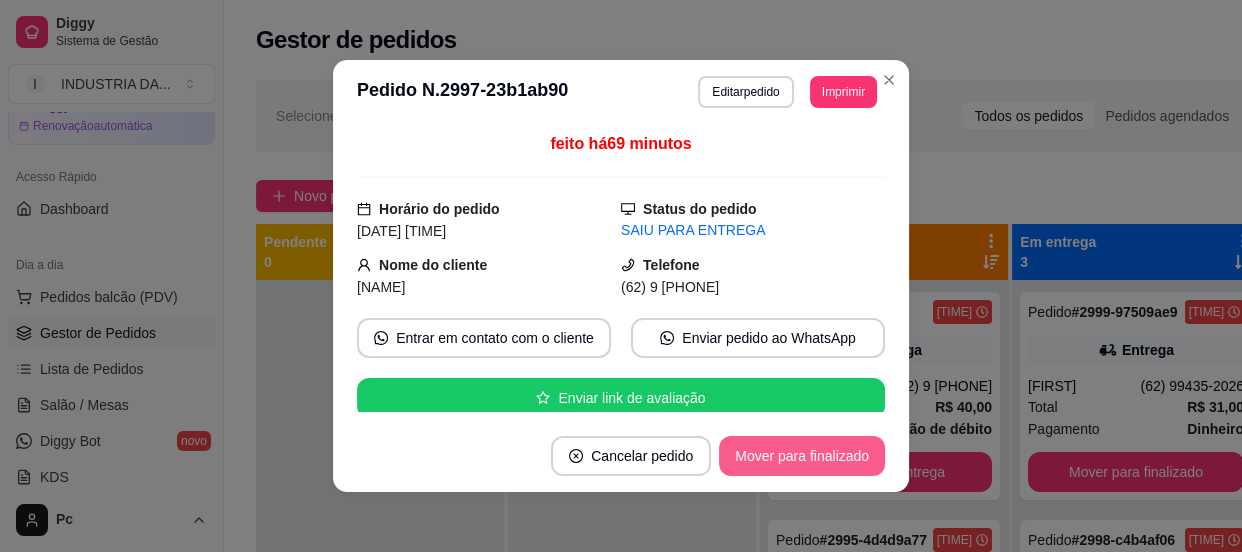click on "Mover para finalizado" at bounding box center [802, 456] 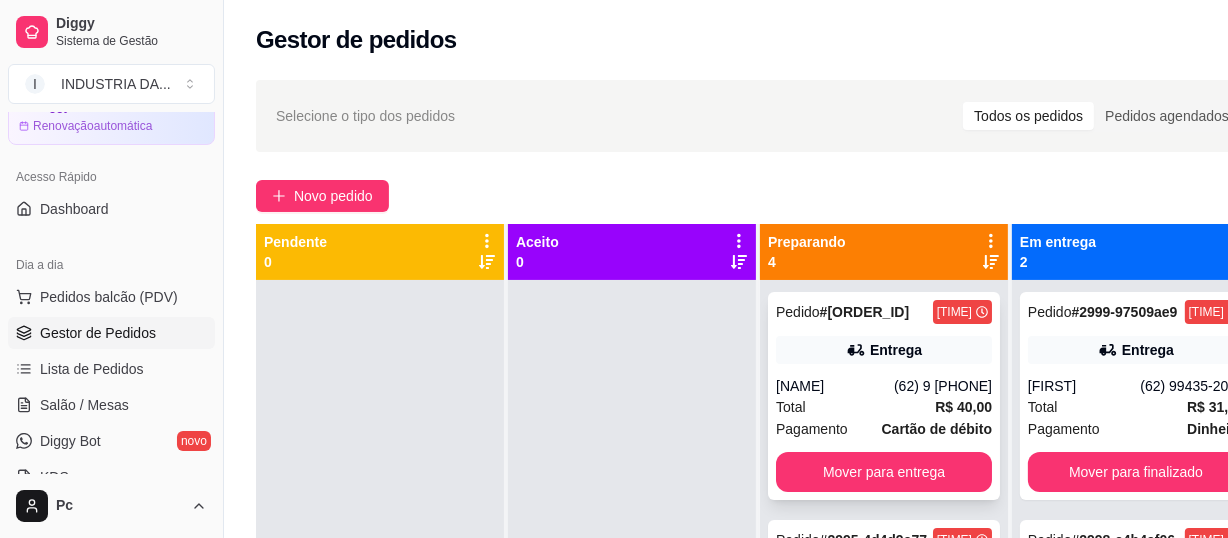 click on "(62) 9 [PHONE]" at bounding box center (943, 386) 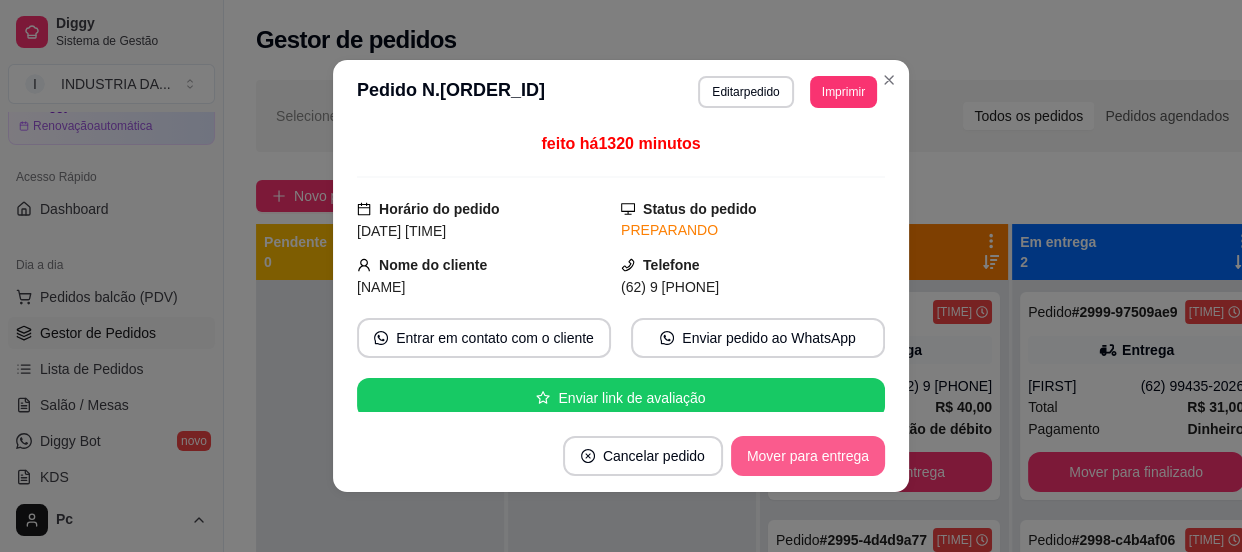 click on "Mover para entrega" at bounding box center (808, 456) 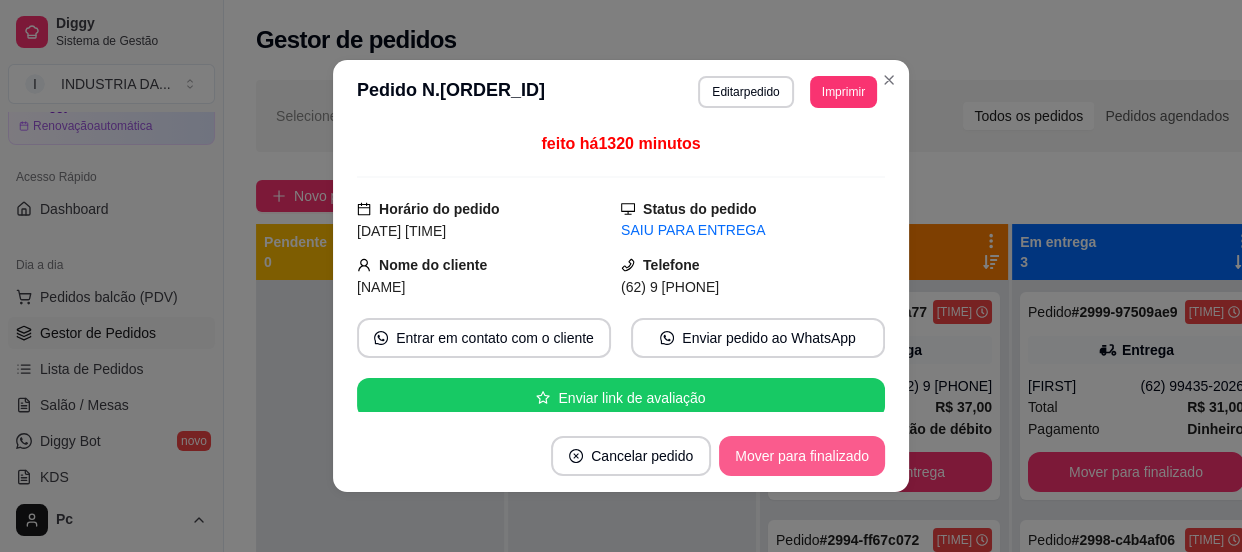 click on "Mover para finalizado" at bounding box center [802, 456] 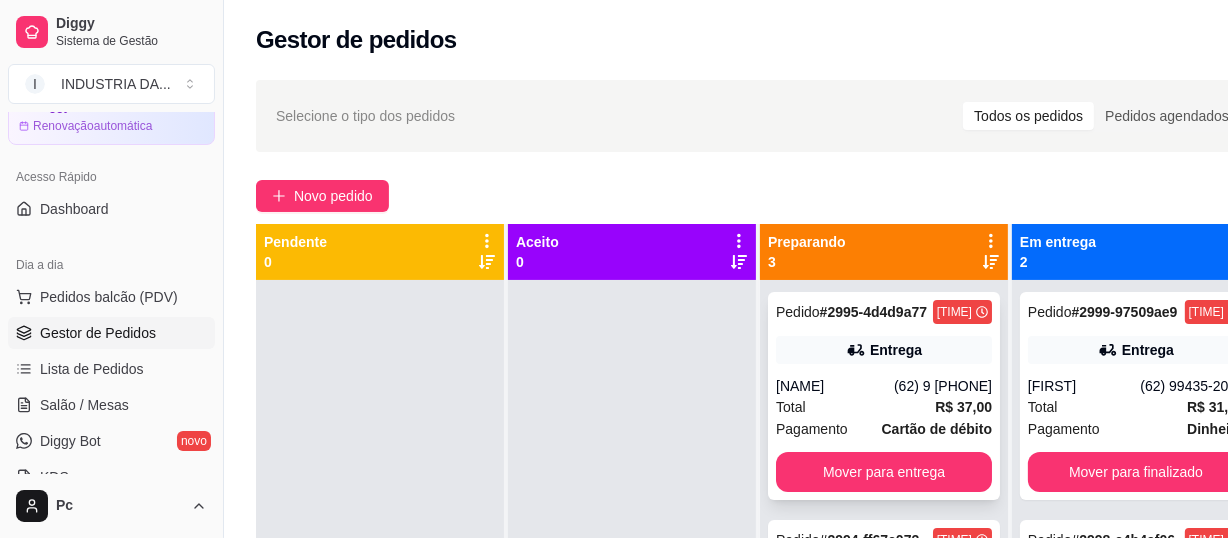 click on "Pedido # [ORDER_ID] [TIME] Entrega [NAME] ([PHONE]) Total R$ 37,00 Pagamento Cartão de débito Mover para entrega" at bounding box center (884, 396) 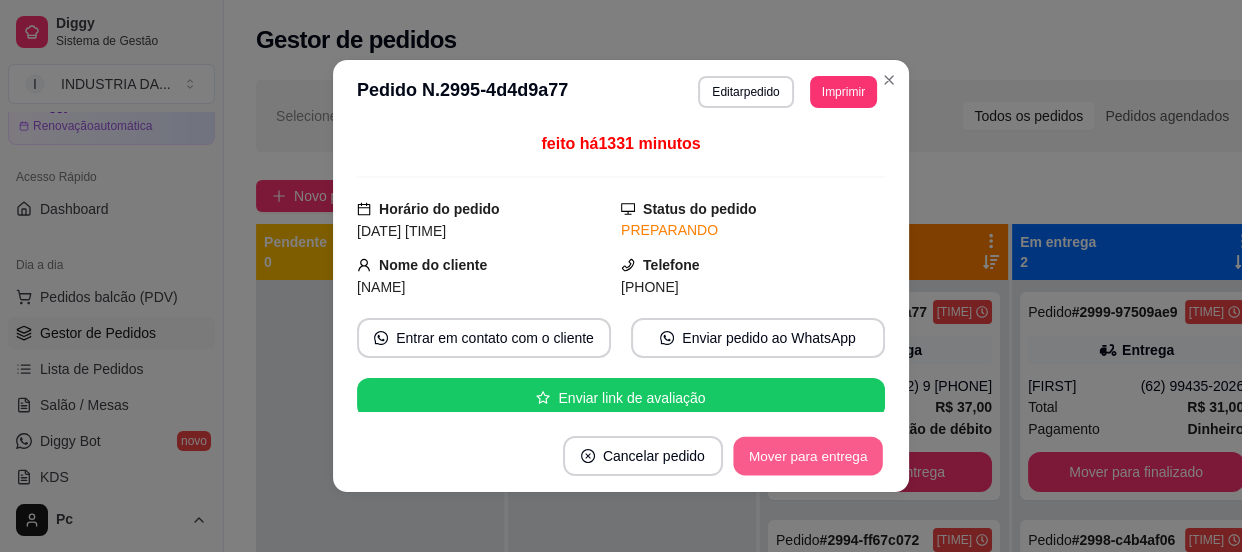 click on "Mover para entrega" at bounding box center (808, 456) 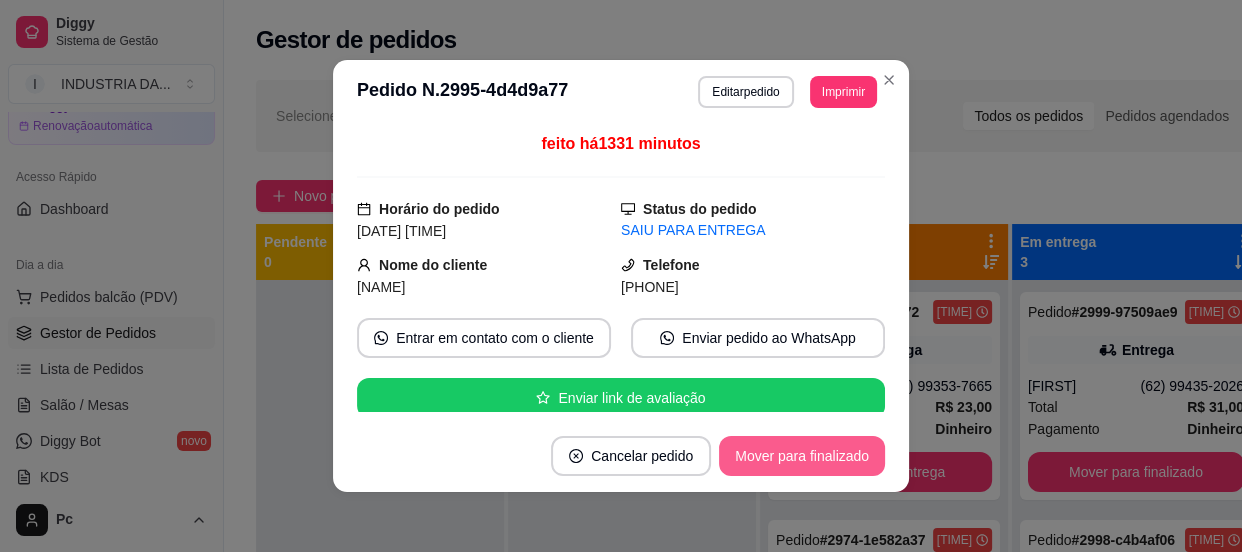 click on "Mover para finalizado" at bounding box center (802, 456) 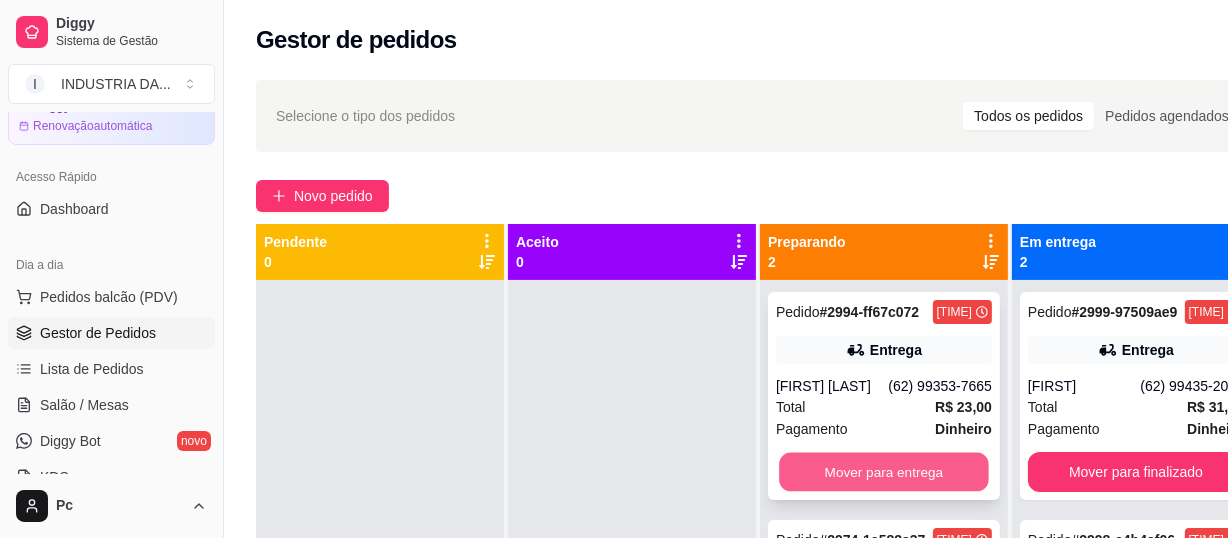 click on "Mover para entrega" at bounding box center (884, 472) 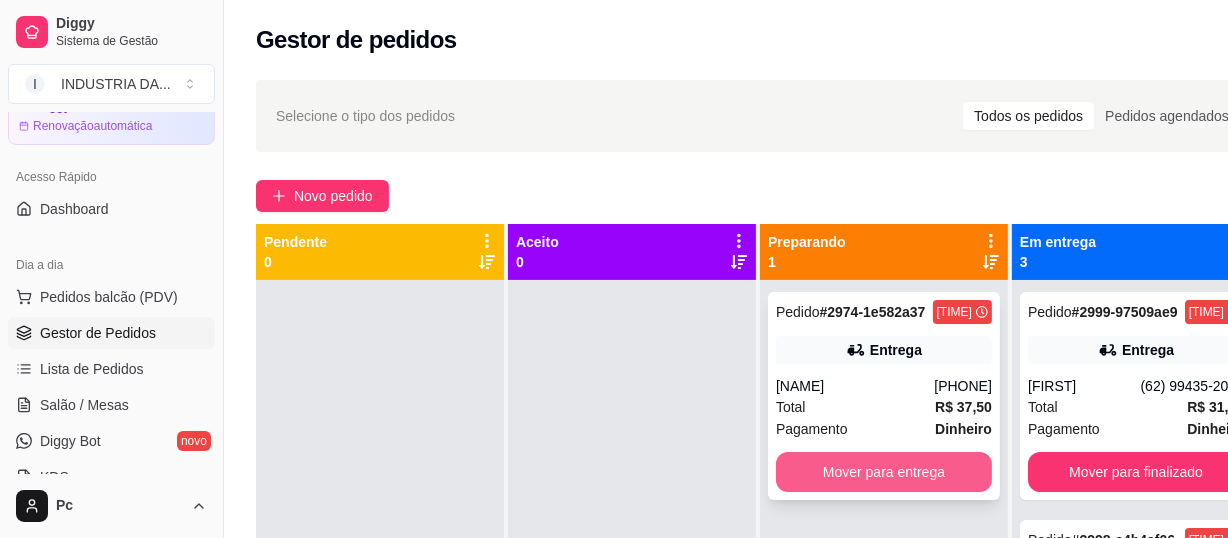 click on "Mover para entrega" at bounding box center (884, 472) 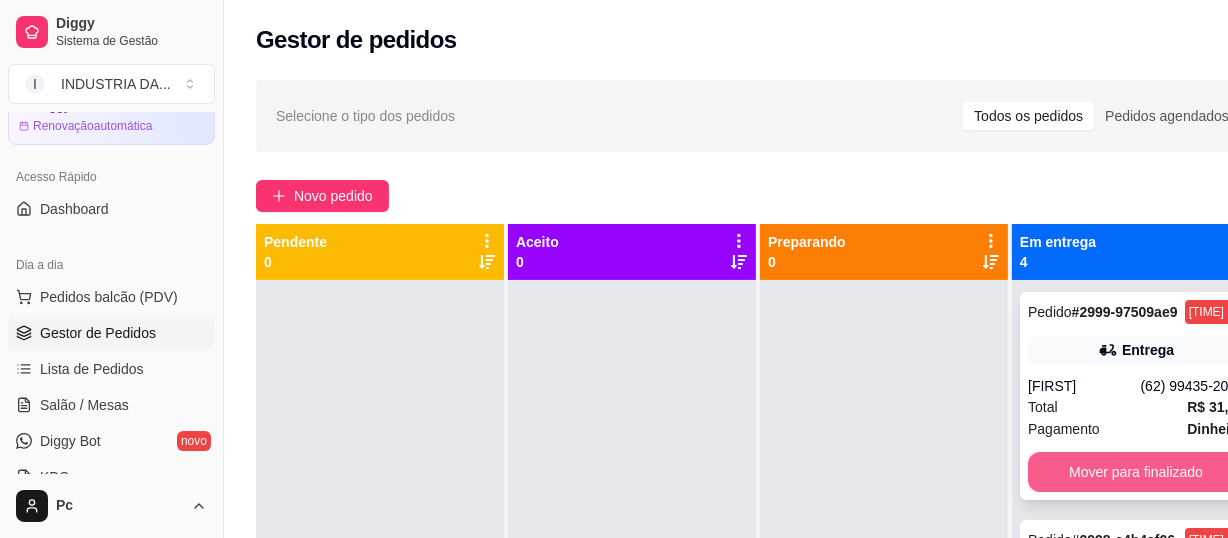 click on "Mover para finalizado" at bounding box center (1136, 472) 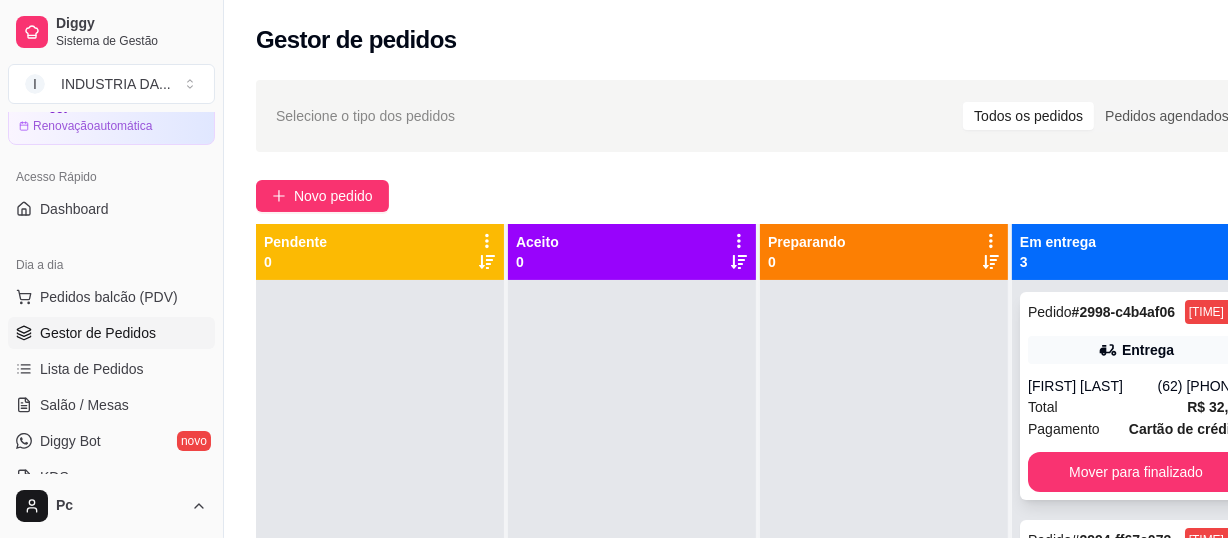 click on "[FIRST] [LAST]" at bounding box center (1093, 386) 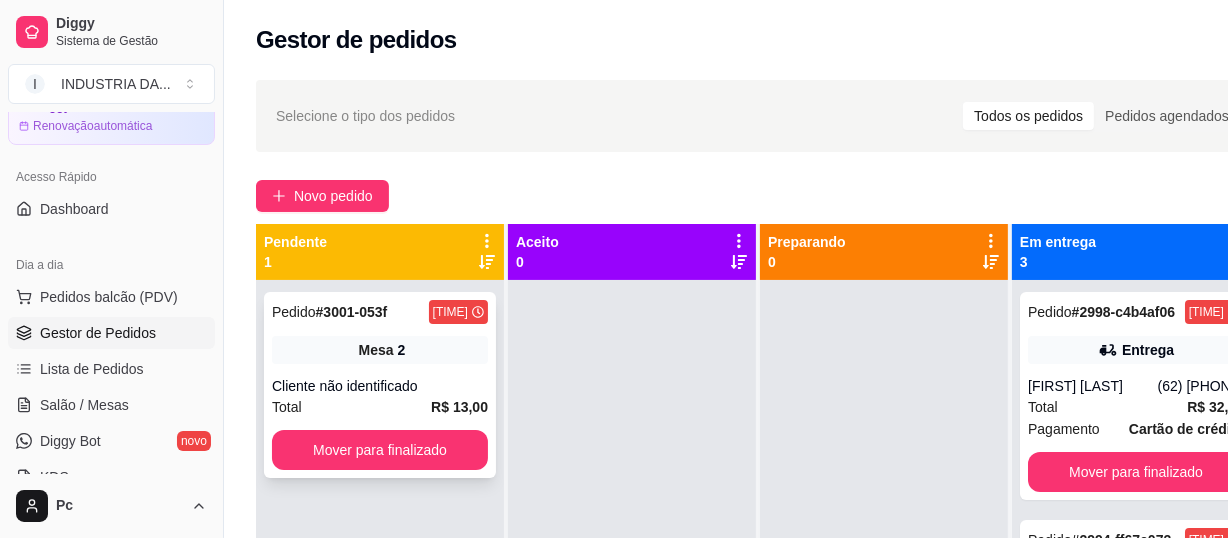 click on "Mesa" at bounding box center (376, 350) 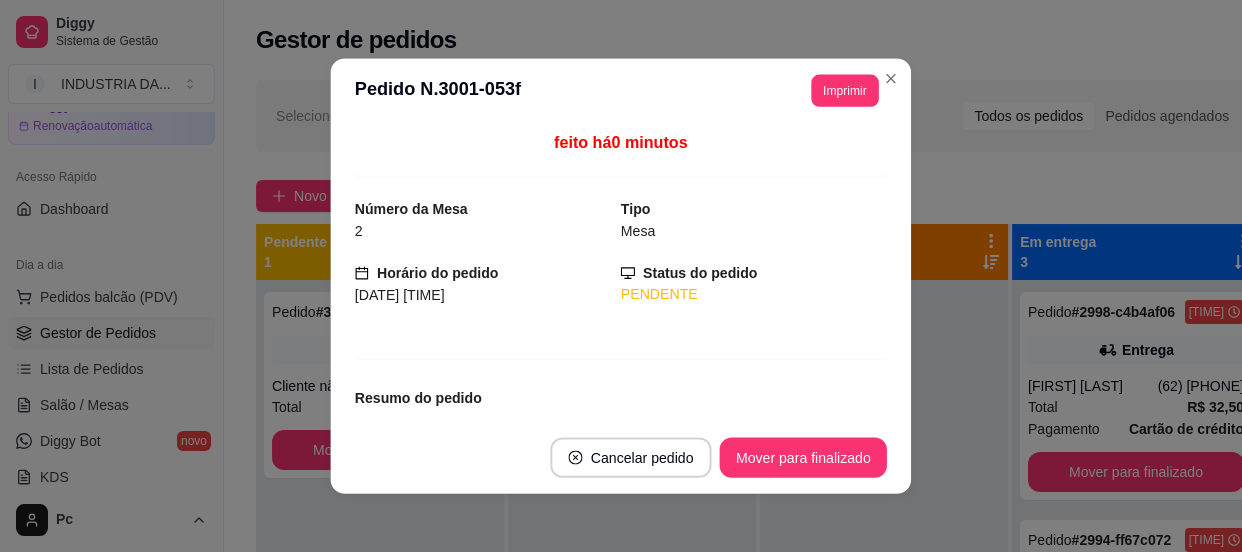 click on "Cancelar pedido Mover para finalizado" at bounding box center [621, 457] 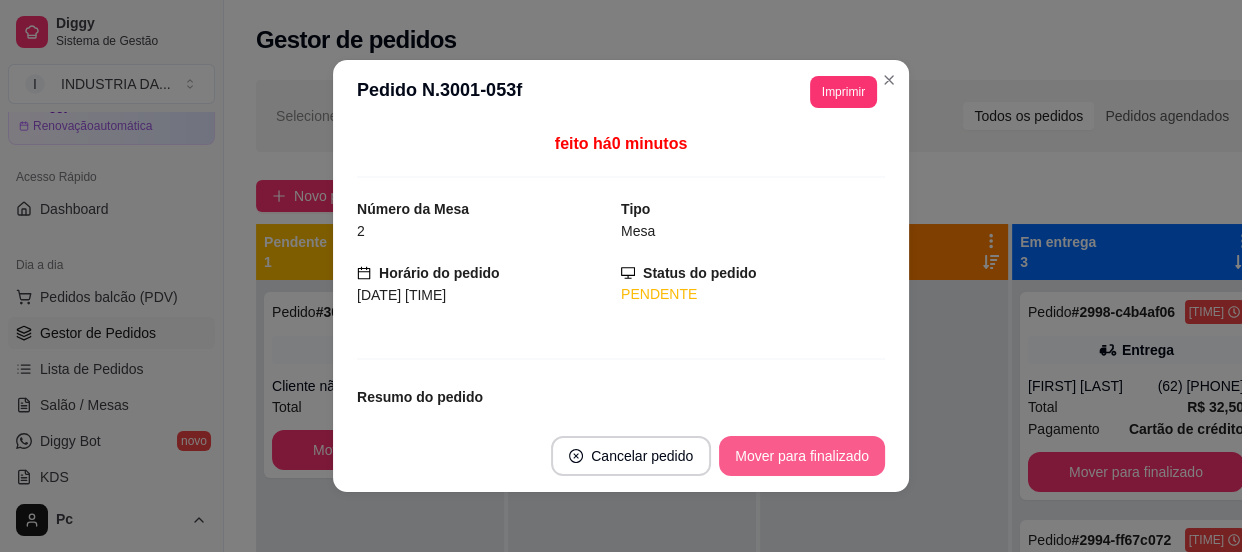 click on "Mover para finalizado" at bounding box center [802, 456] 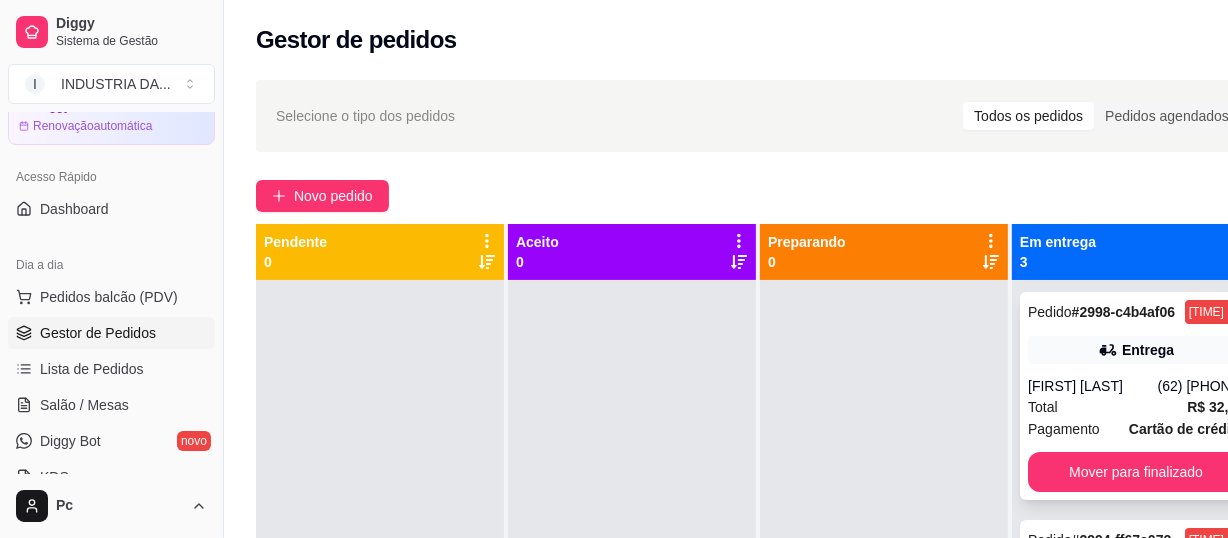 click on "Entrega" at bounding box center (1136, 350) 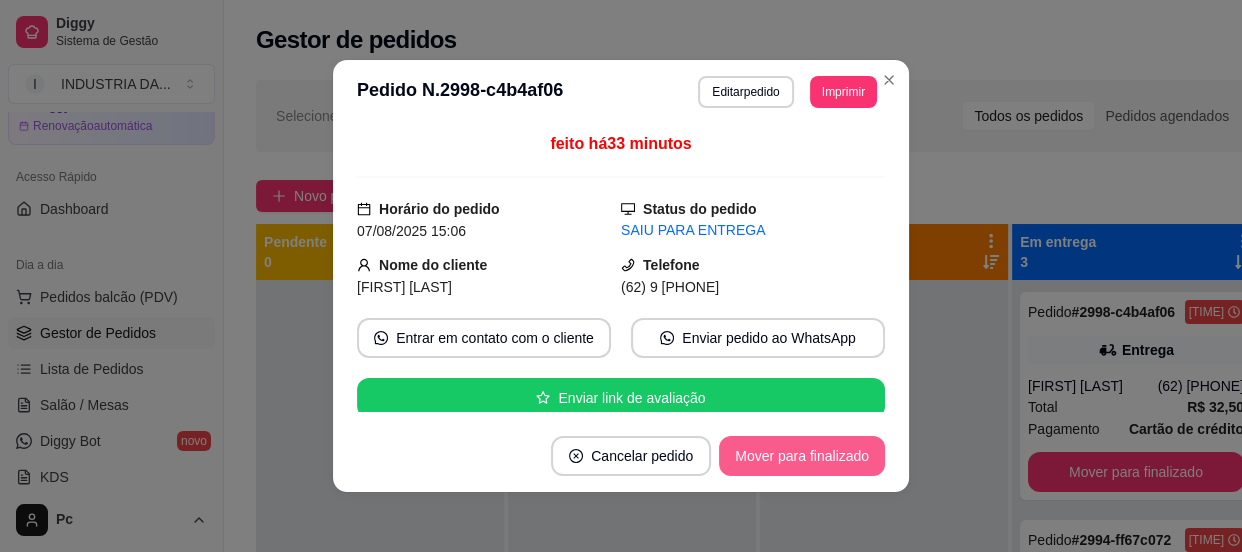 click on "Mover para finalizado" at bounding box center (802, 456) 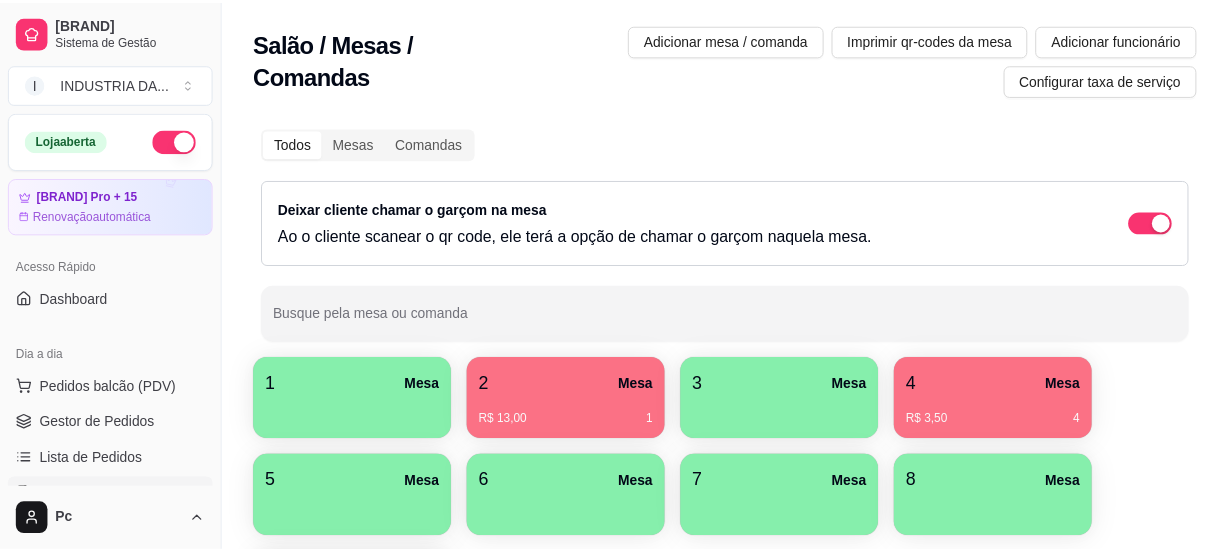 scroll, scrollTop: 0, scrollLeft: 0, axis: both 